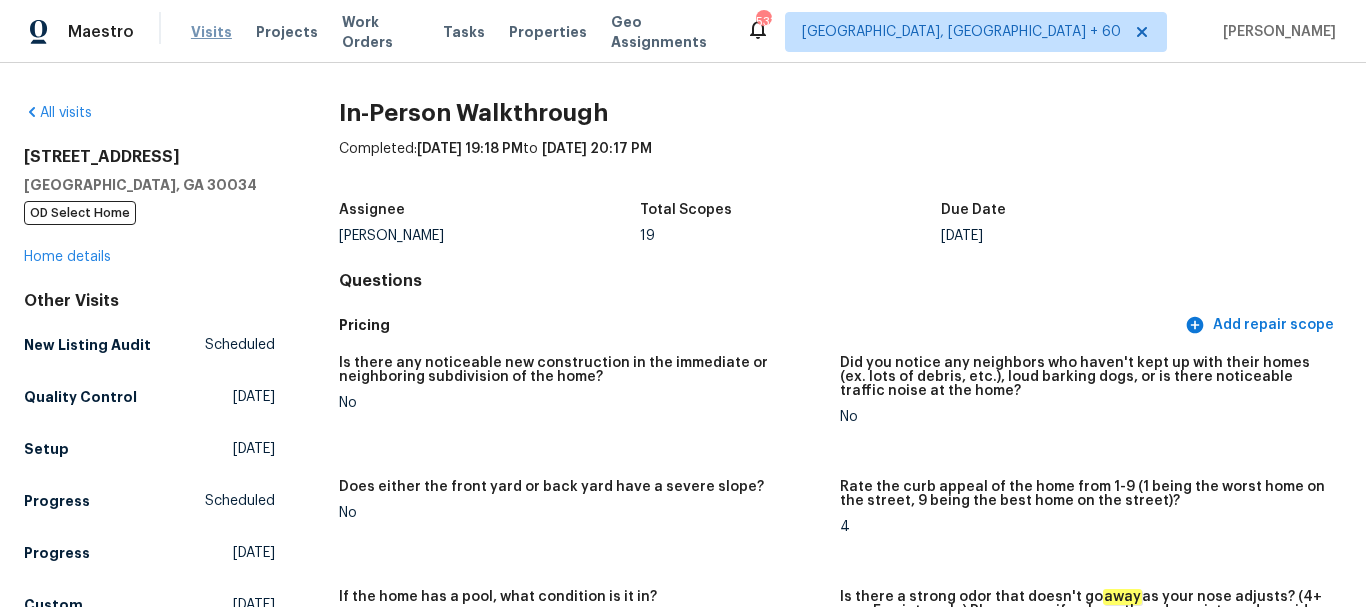 scroll, scrollTop: 0, scrollLeft: 0, axis: both 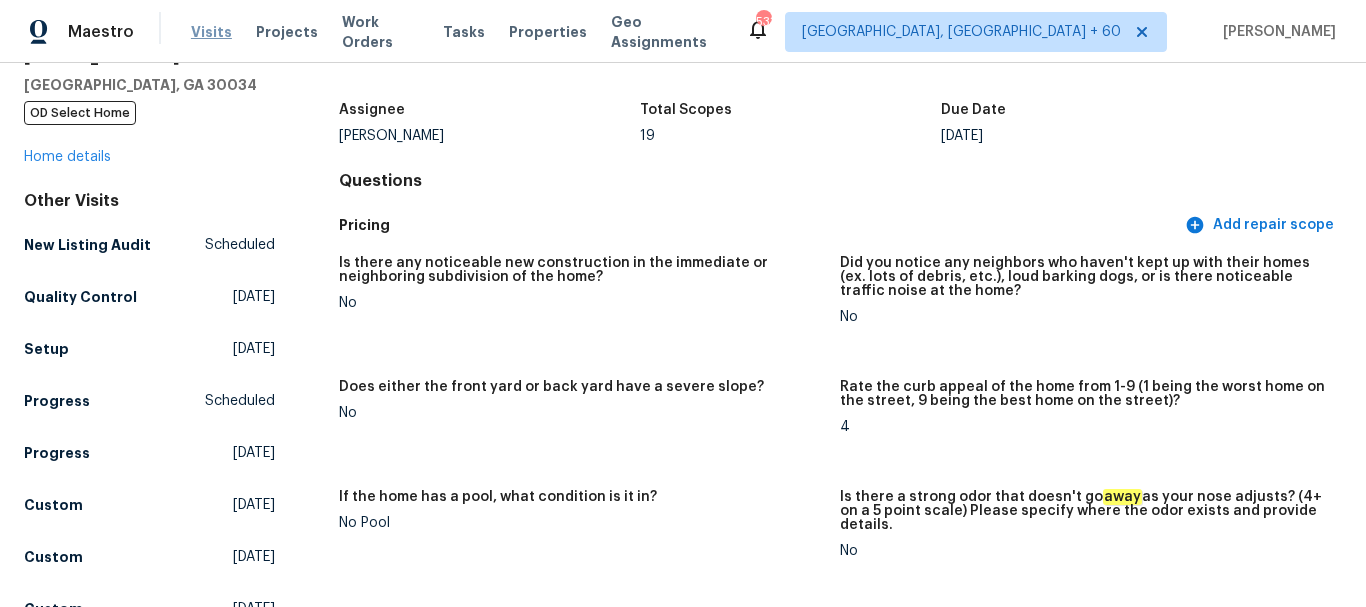 click on "Visits" at bounding box center [211, 32] 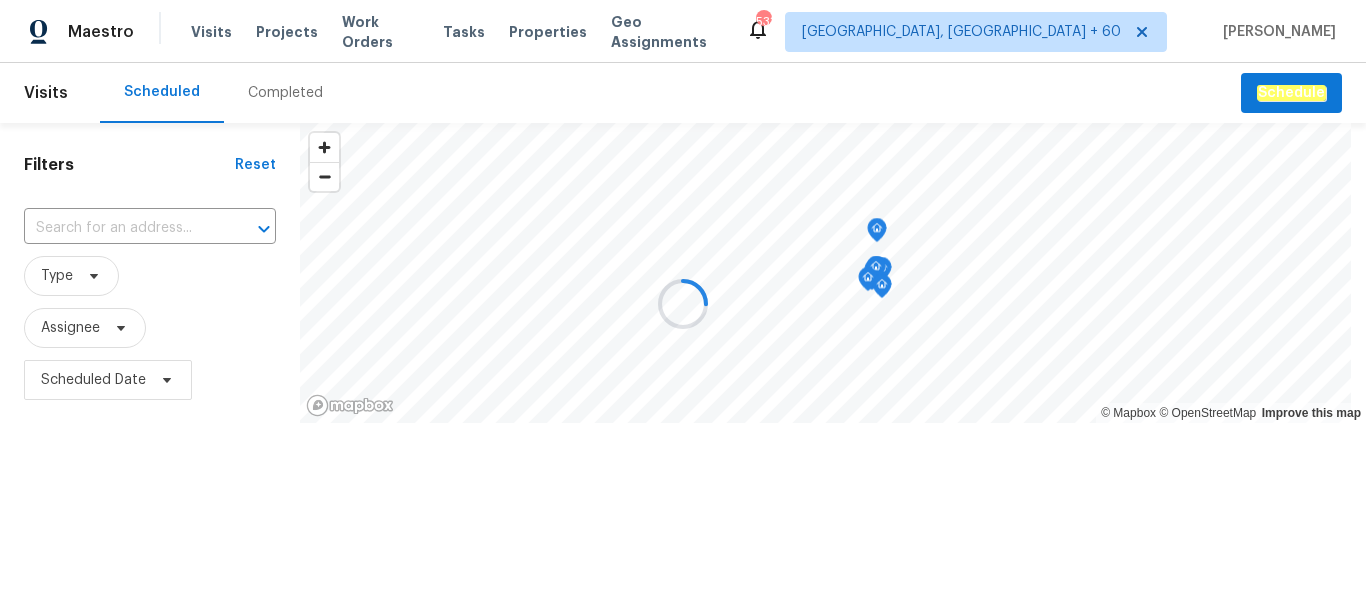 click at bounding box center [683, 303] 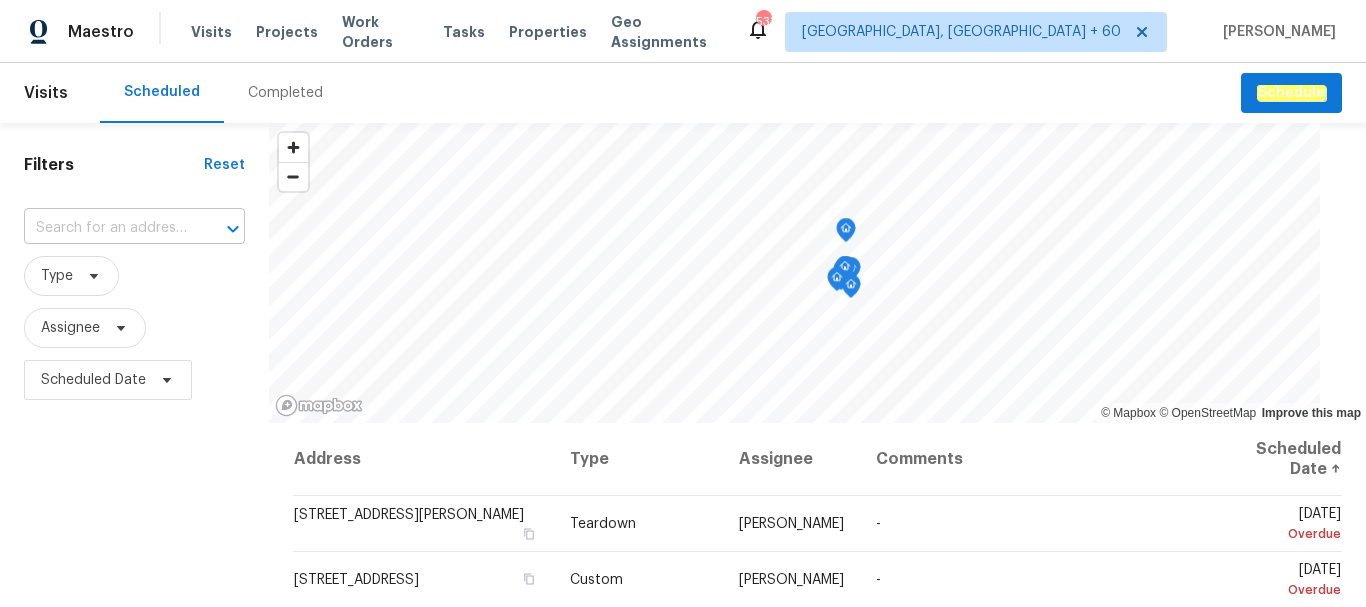 click at bounding box center (106, 228) 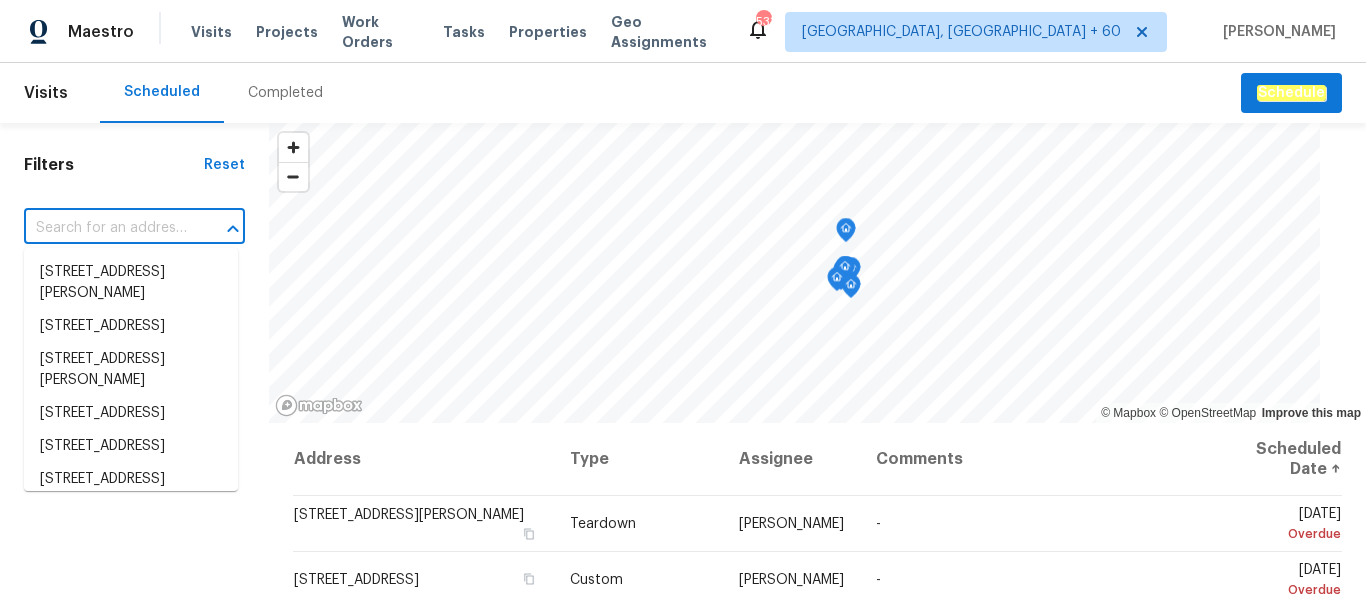 paste on "[STREET_ADDRESS][PERSON_NAME]" 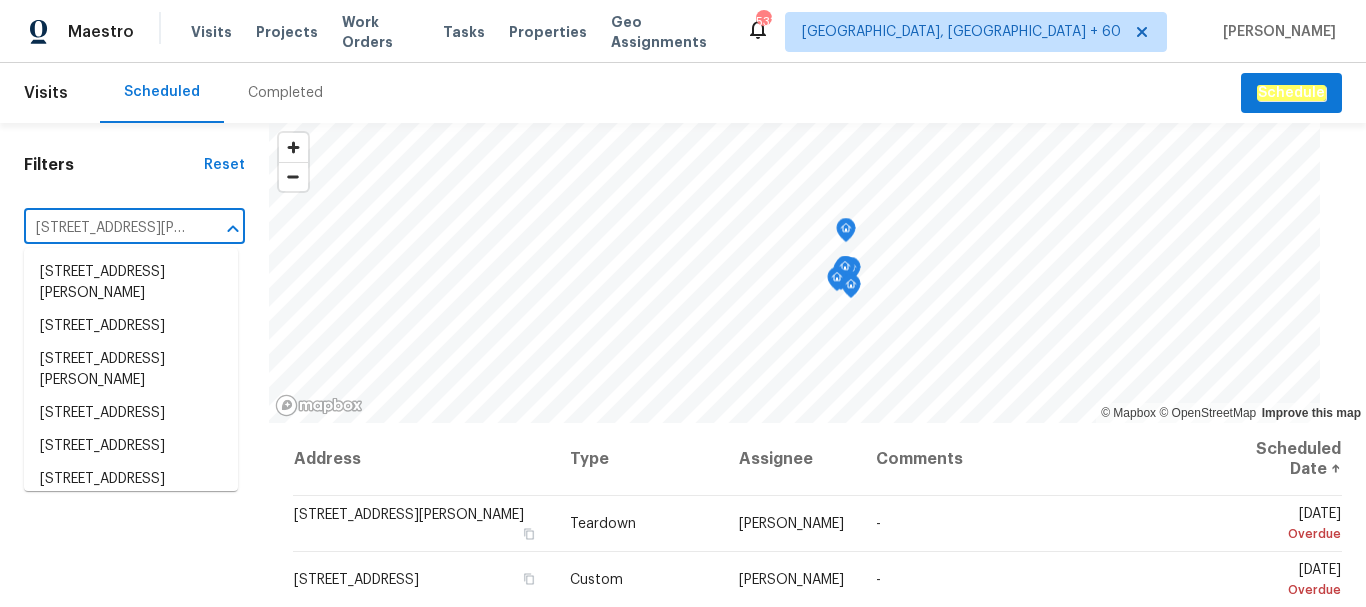 scroll, scrollTop: 0, scrollLeft: 69, axis: horizontal 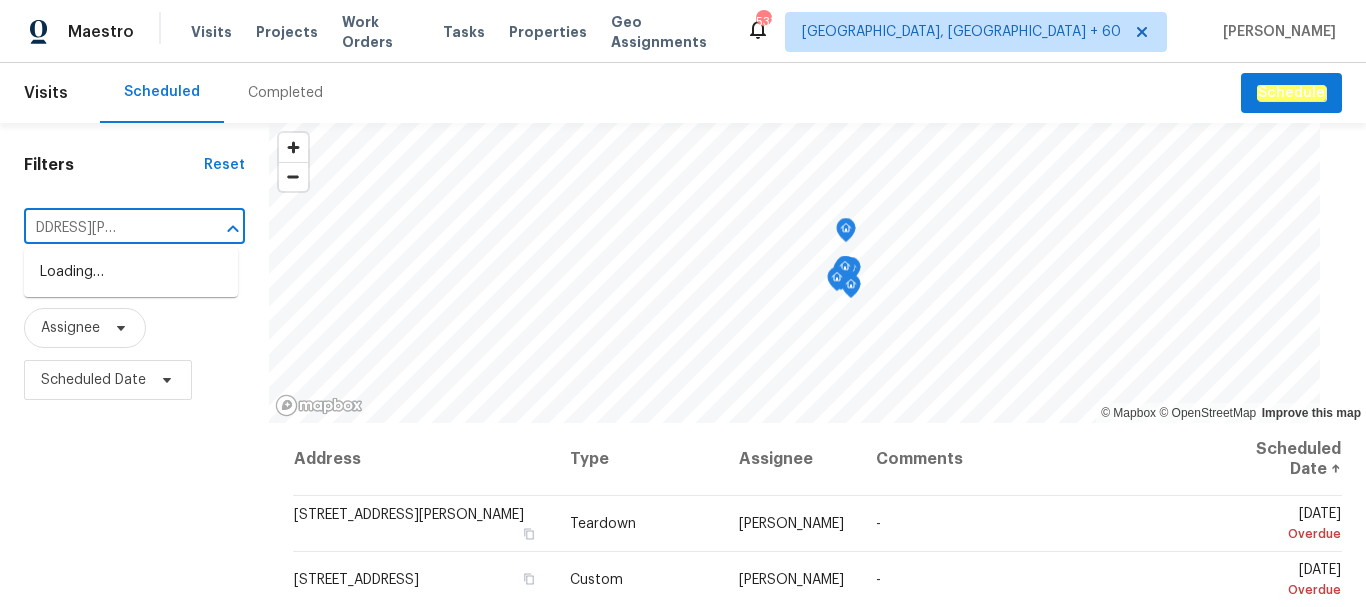 type on "[STREET_ADDRESS][PERSON_NAME]" 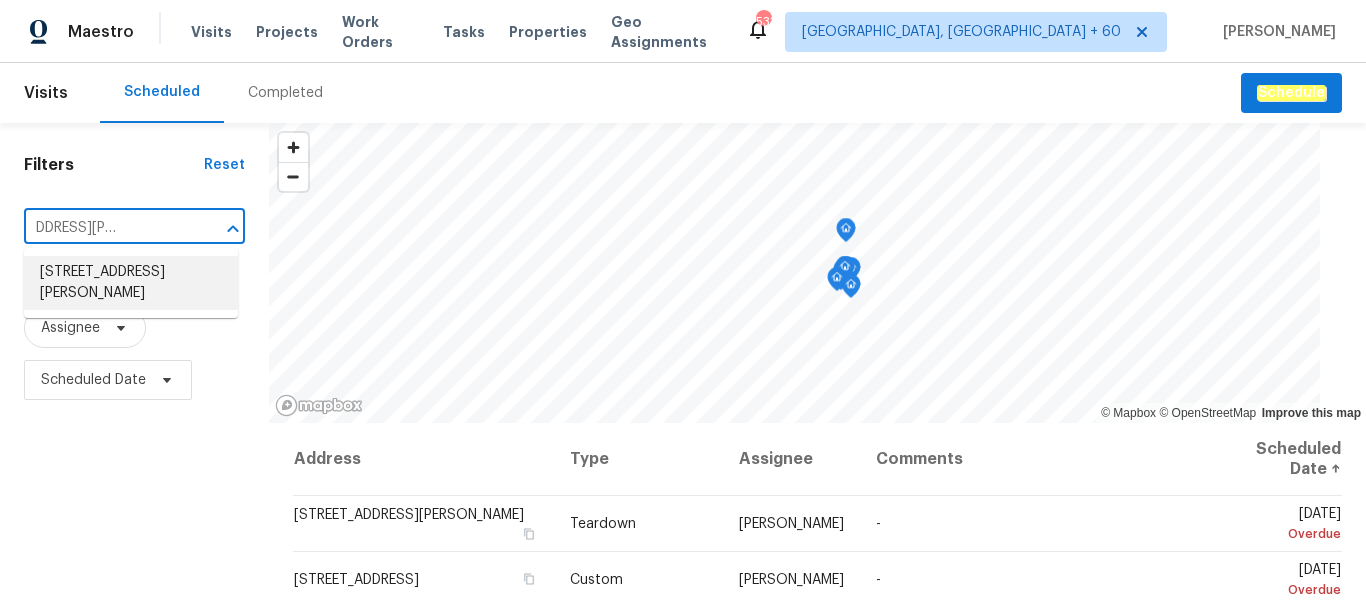 click on "[STREET_ADDRESS][PERSON_NAME]" at bounding box center (131, 283) 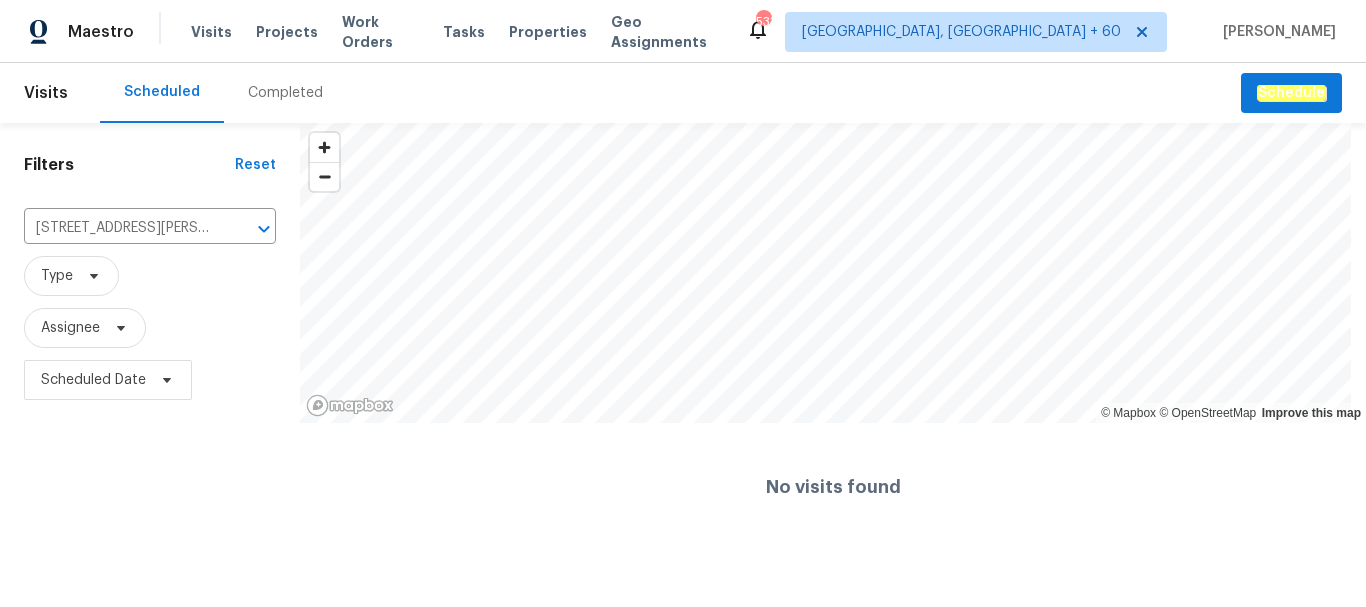 click on "Completed" at bounding box center [285, 93] 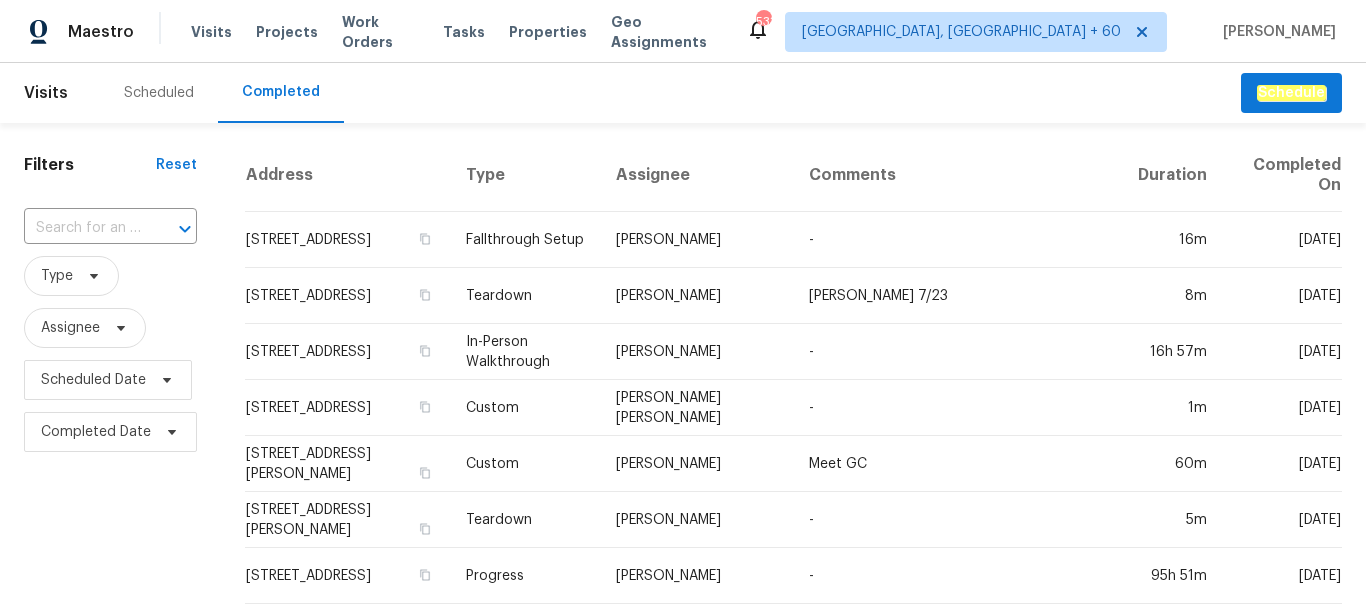 click at bounding box center (82, 228) 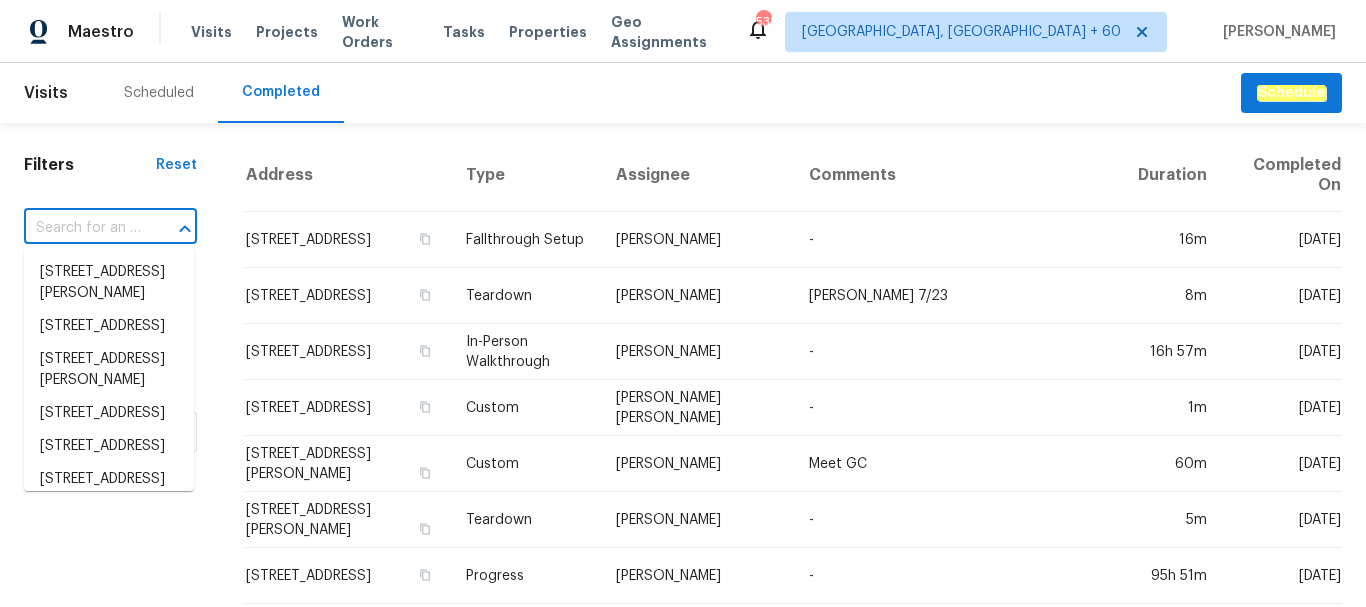 paste on "[STREET_ADDRESS][PERSON_NAME]" 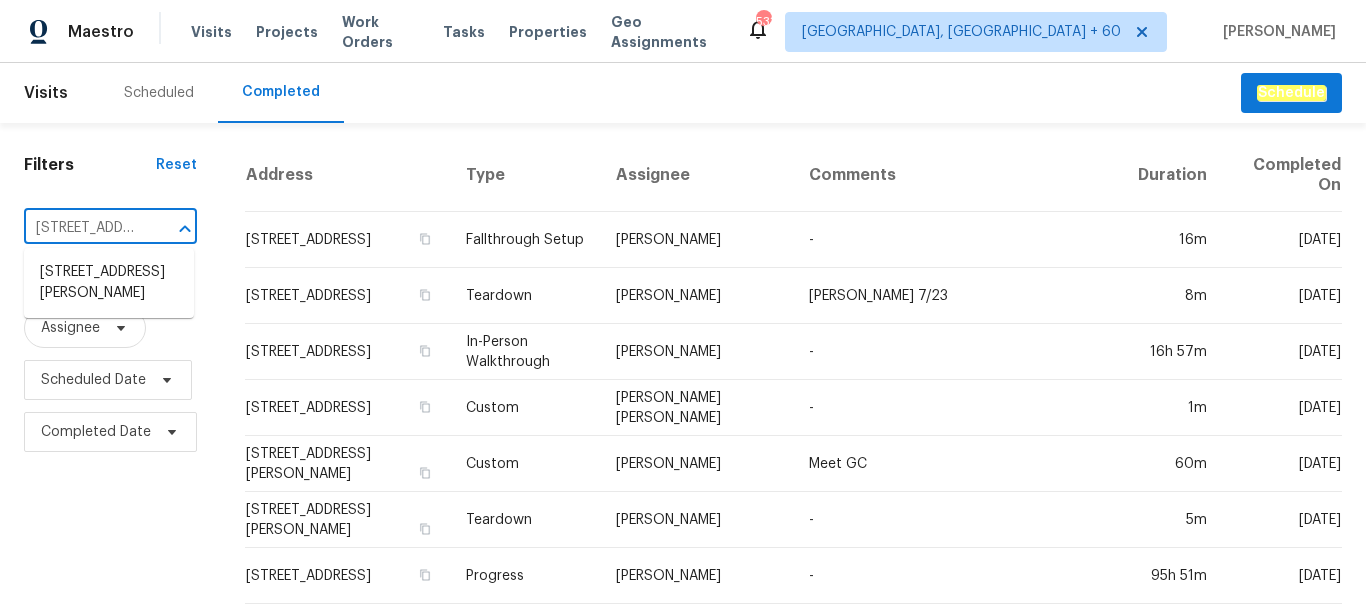 scroll, scrollTop: 0, scrollLeft: 113, axis: horizontal 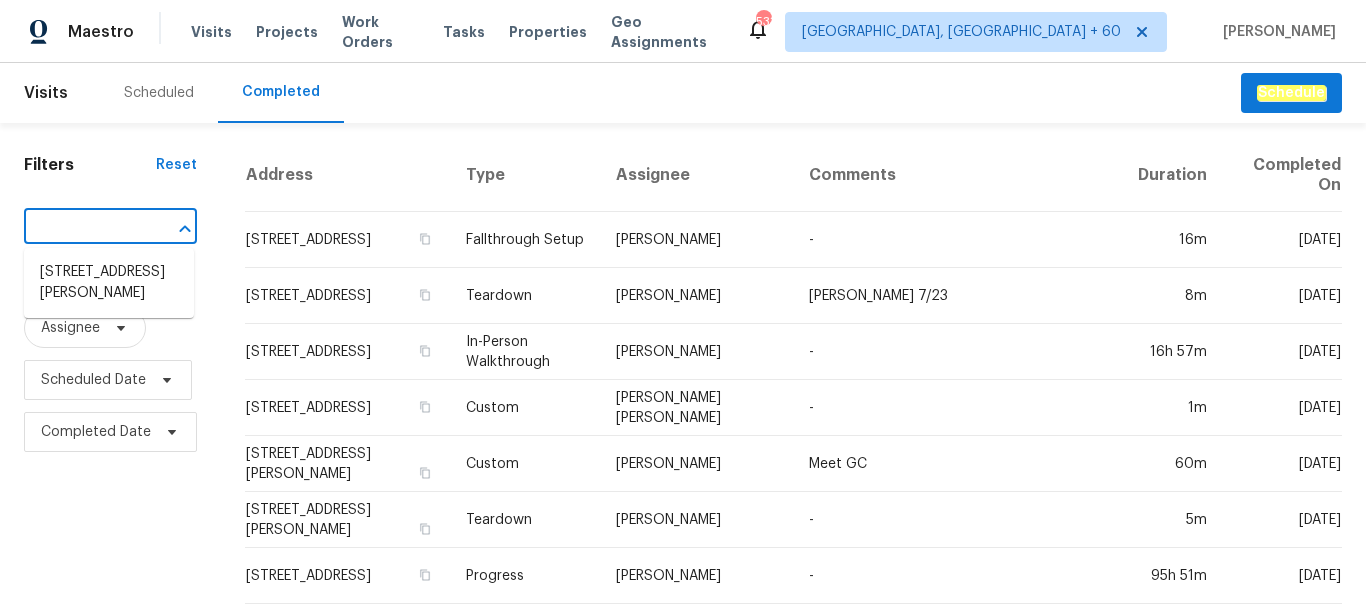 type on "[STREET_ADDRESS][PERSON_NAME]" 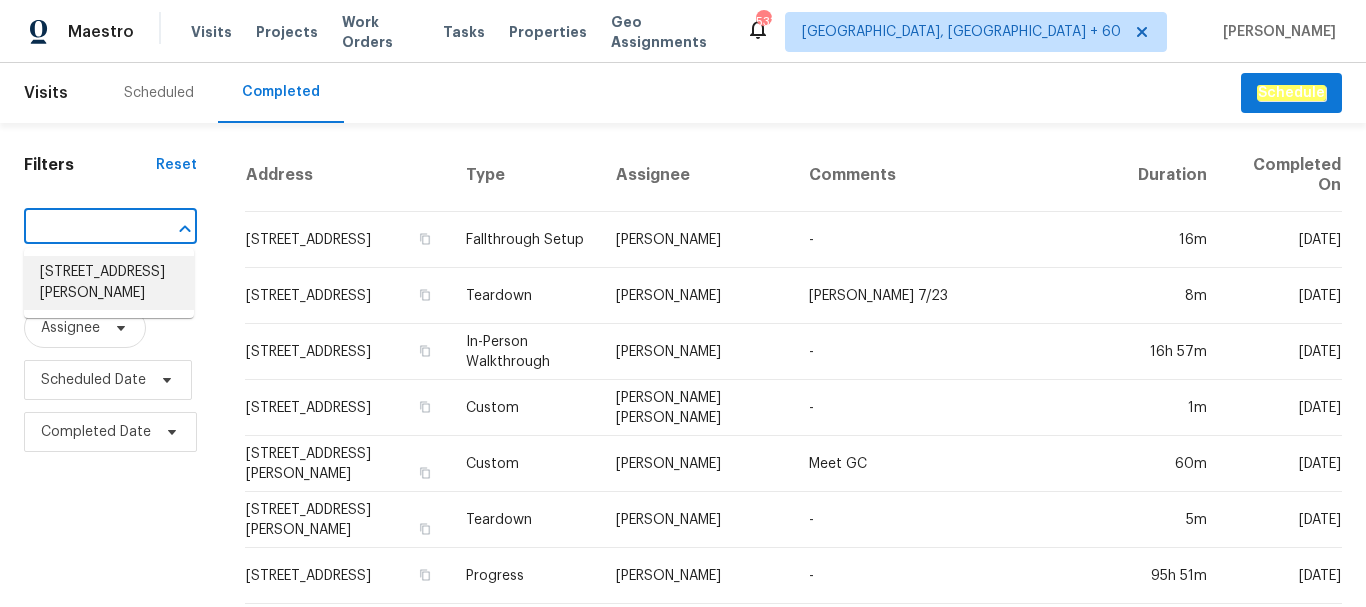 click on "[STREET_ADDRESS][PERSON_NAME]" at bounding box center (109, 283) 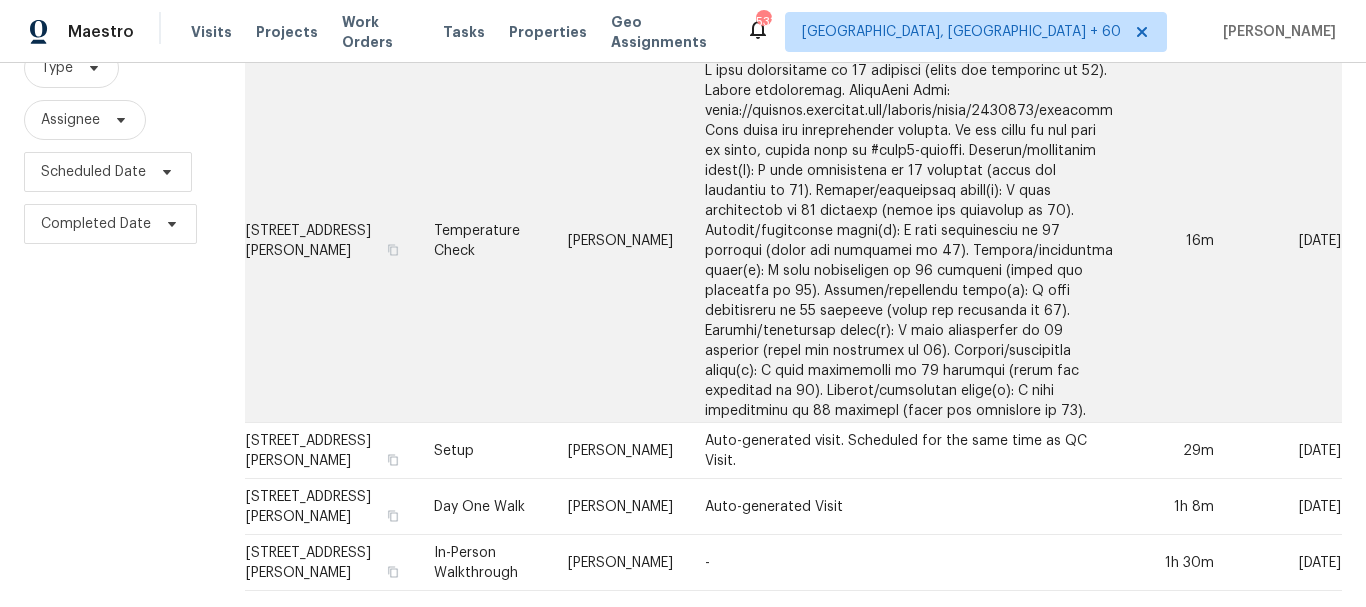 scroll, scrollTop: 223, scrollLeft: 0, axis: vertical 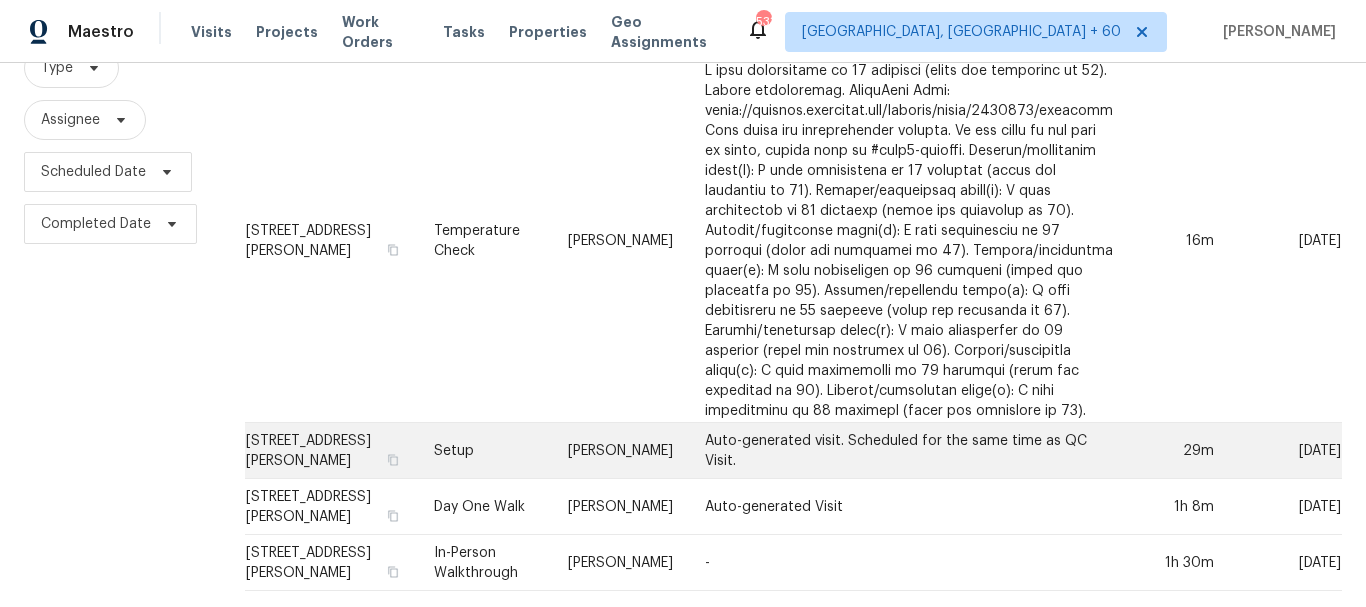 click on "Setup" at bounding box center [485, 451] 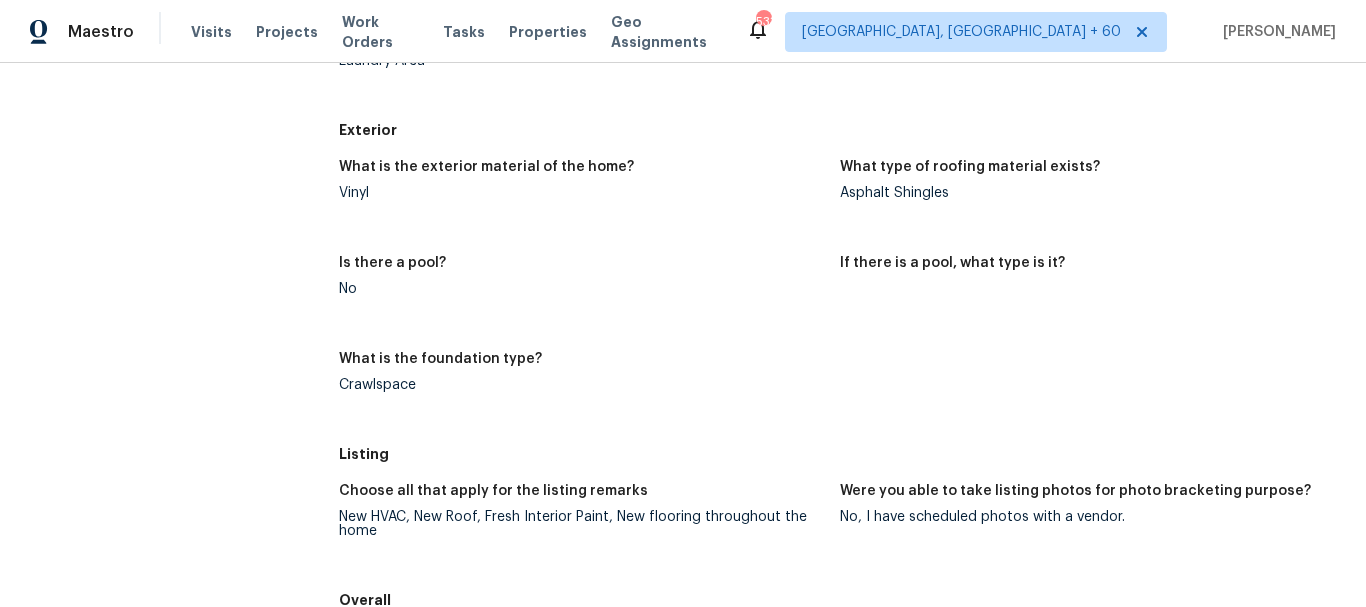 scroll, scrollTop: 1200, scrollLeft: 0, axis: vertical 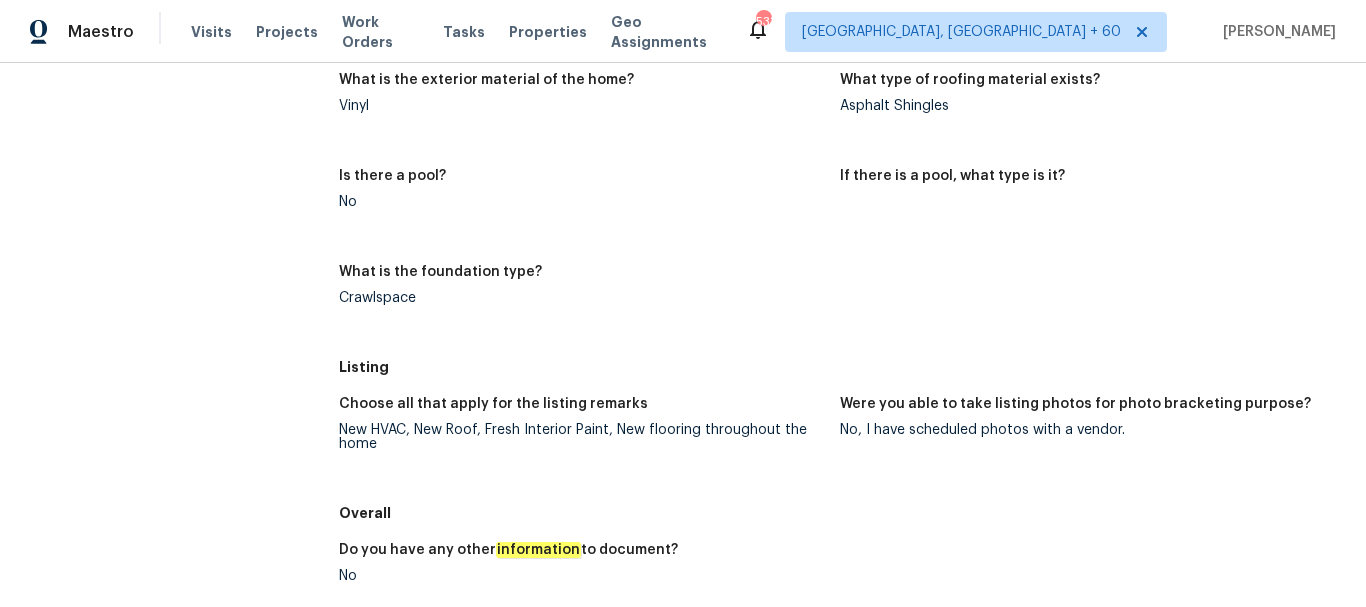 click on "New HVAC, New Roof, Fresh Interior Paint, New flooring throughout the home" at bounding box center (582, 437) 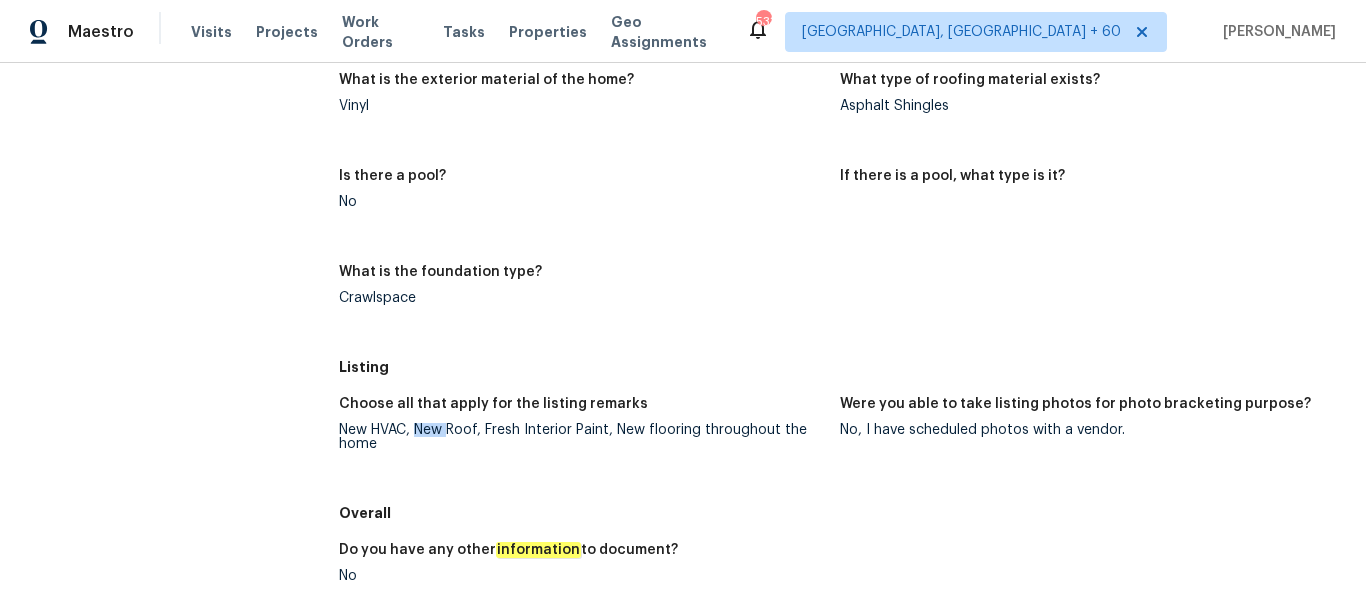 click on "New HVAC, New Roof, Fresh Interior Paint, New flooring throughout the home" at bounding box center (582, 437) 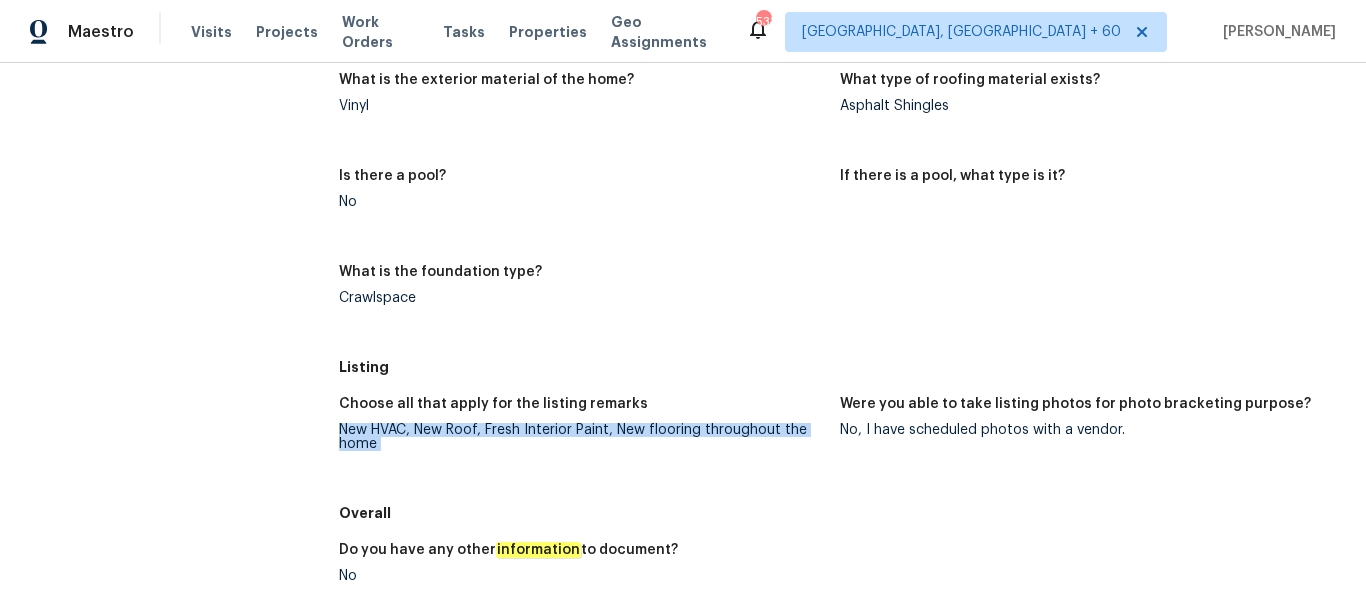click on "New HVAC, New Roof, Fresh Interior Paint, New flooring throughout the home" at bounding box center [582, 437] 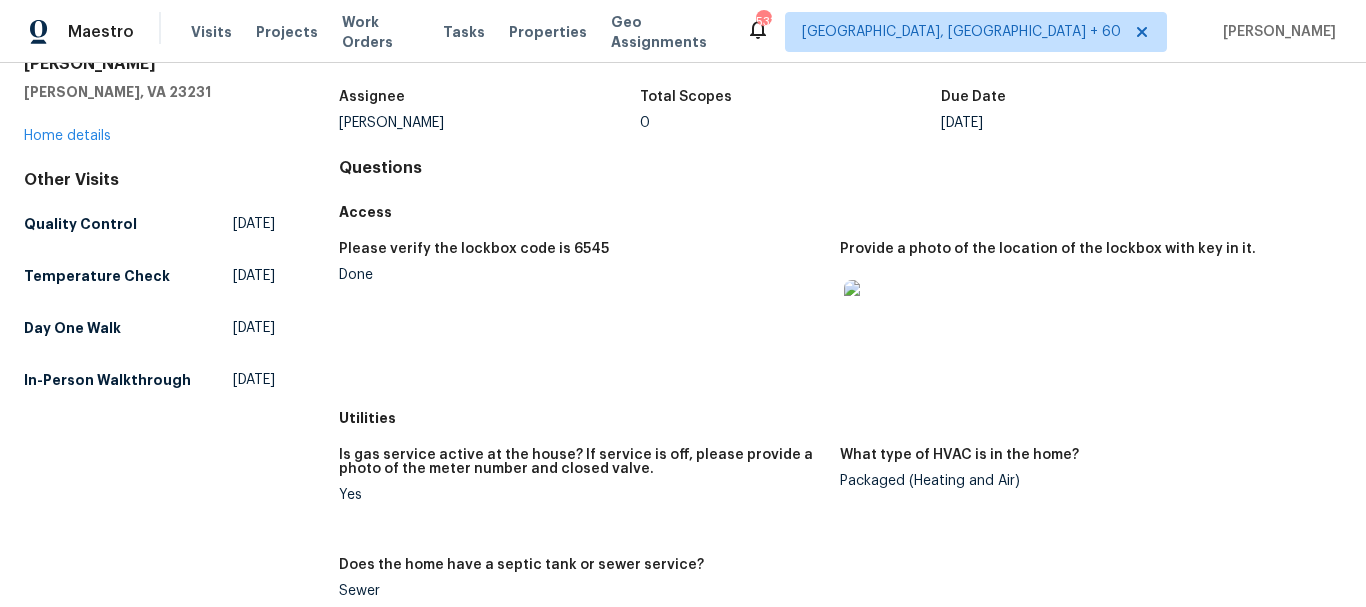 scroll, scrollTop: 0, scrollLeft: 0, axis: both 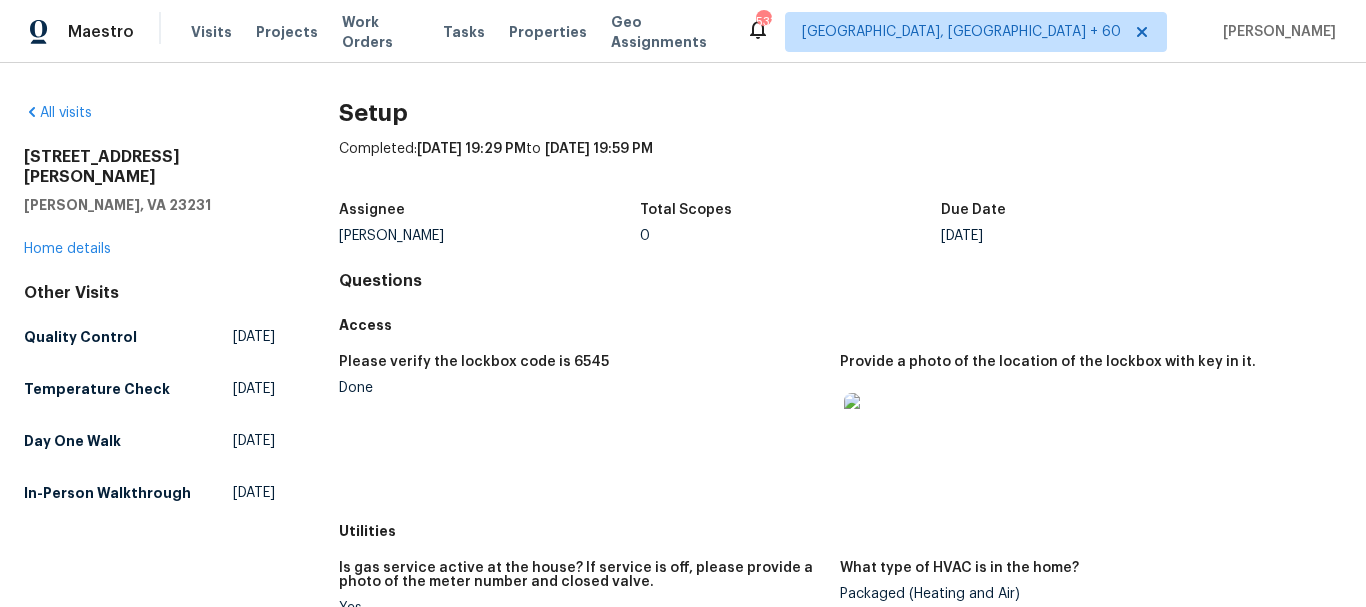 click on "Setup Completed:  [DATE] 19:29 PM  to   [DATE] 19:59 PM Assignee [PERSON_NAME] Total Scopes 0 Due Date [DATE] Questions Access Please verify the lockbox code is 6545 Done Provide a photo of the location of the lockbox with key in it. Utilities Is gas service active at the house? If service is off, please provide a photo of the meter number and closed valve. Yes What type of HVAC is in the home? Packaged (Heating and Air) Does the home have a septic tank or sewer service? Sewer Maintenance Does this home need landscaping service? If so, what should the cadence be? Bi-weekly Interior Details Does the home have a basement? No basement If there are fireplaces, what type? Gas What flooring type exists in the home? Carpet, Engineered Wood, Vinyl What appliances are in the home? Built-in Microwave, Dishwasher, Electric Range/Oven Where is the laundry room located? Laundry Area Exterior What is the exterior material of the home? Vinyl What type of roofing material exists? Asphalt Shingles No No $0" at bounding box center (840, 1082) 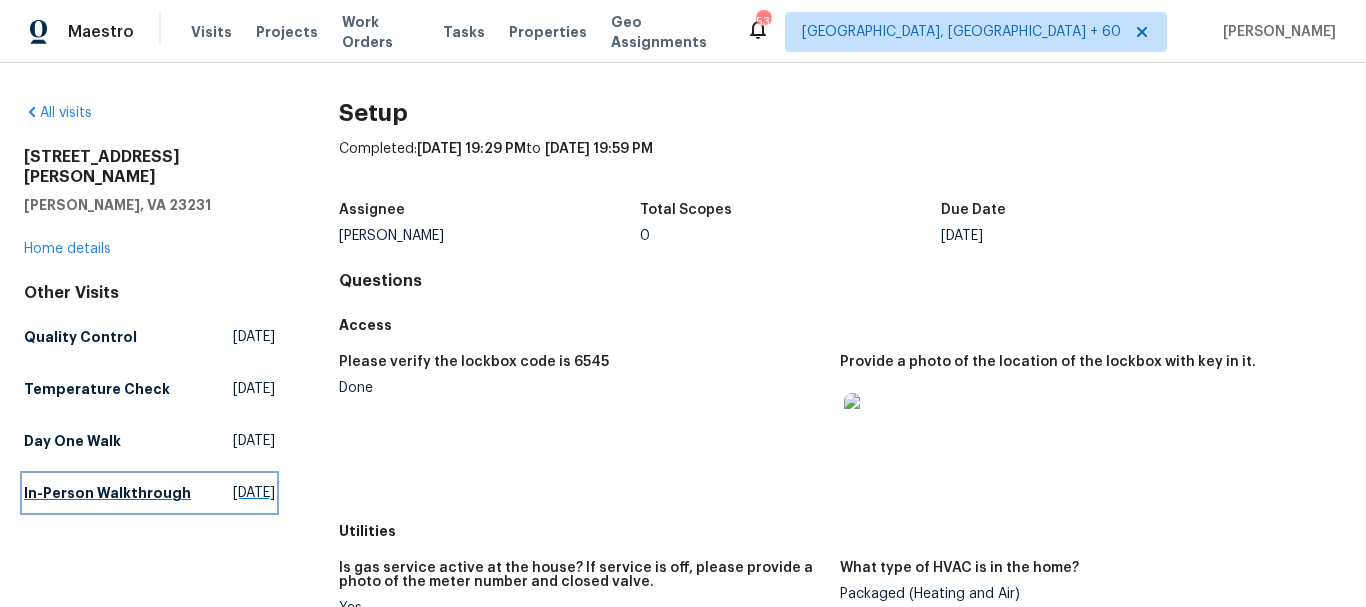 click on "In-Person Walkthrough" at bounding box center (107, 493) 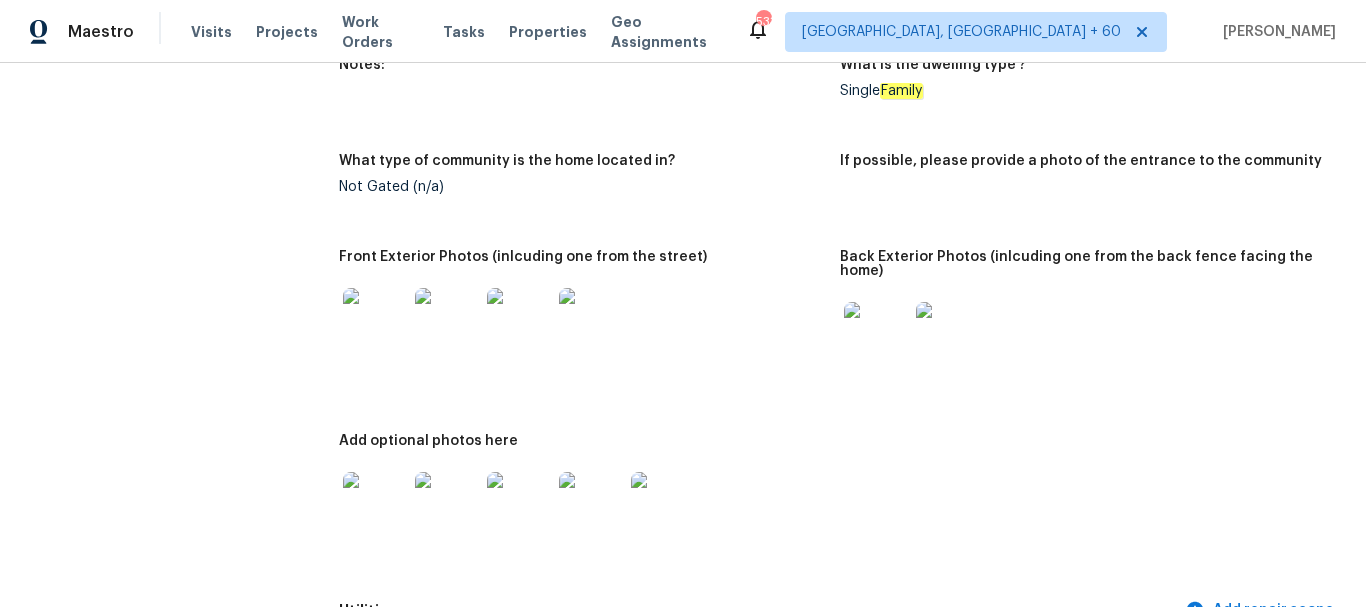 scroll, scrollTop: 846, scrollLeft: 0, axis: vertical 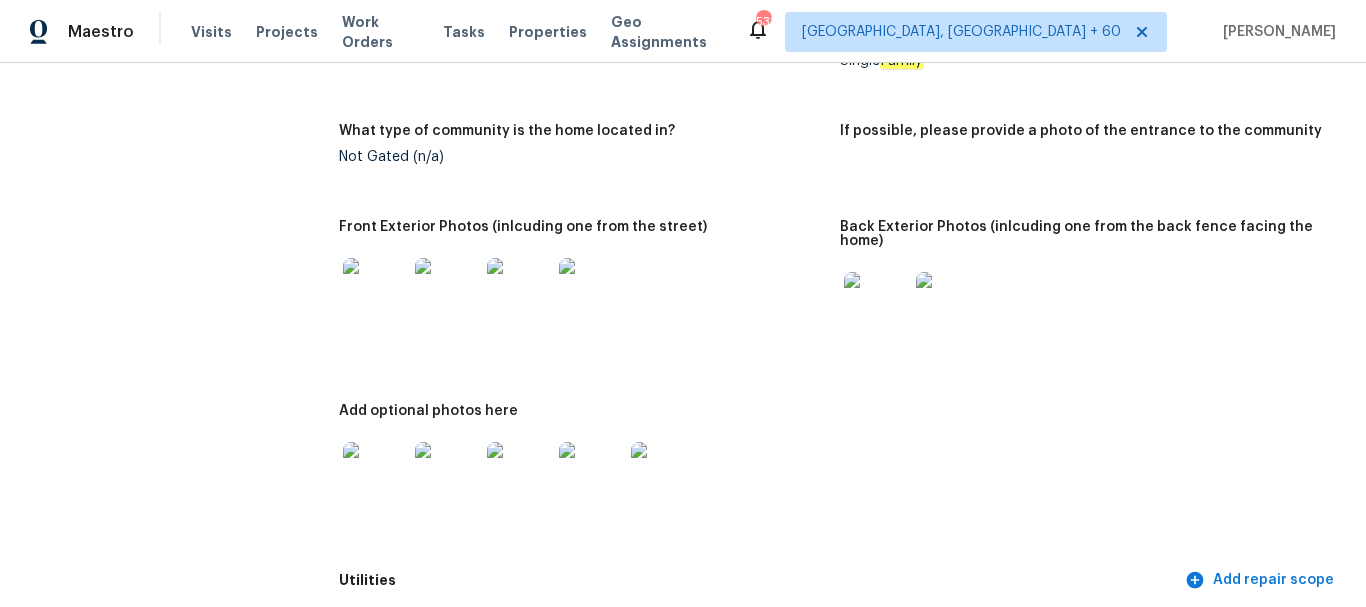 click at bounding box center (876, 304) 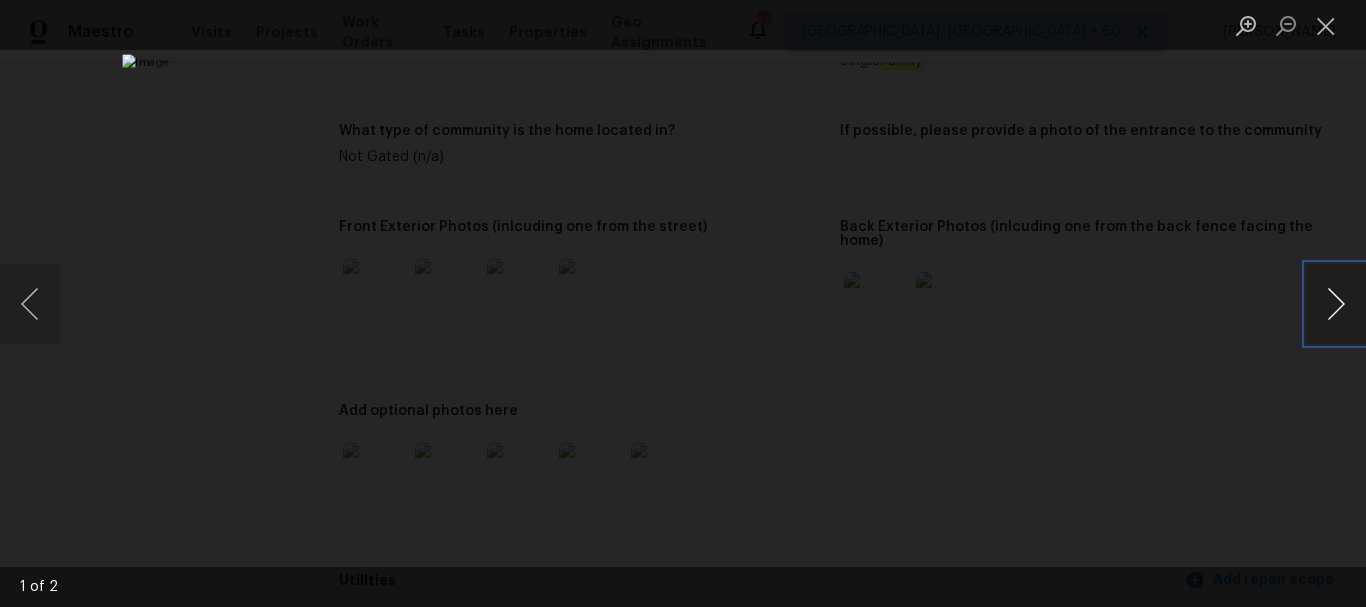 click at bounding box center [1336, 304] 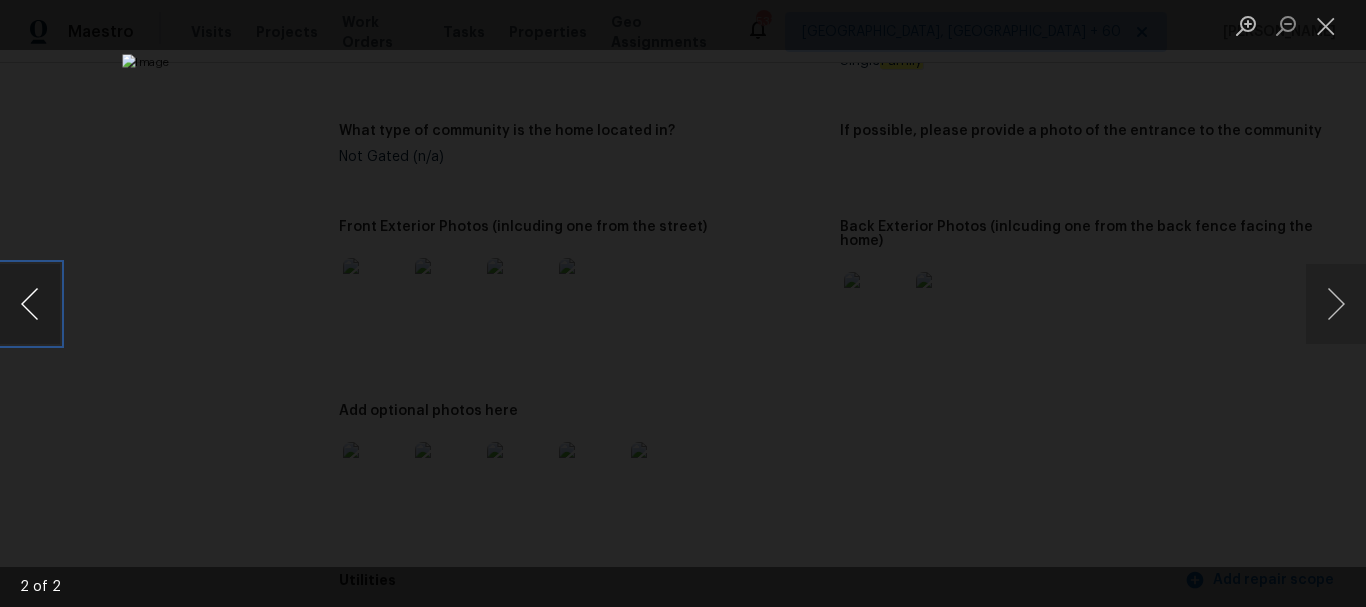 click at bounding box center (30, 304) 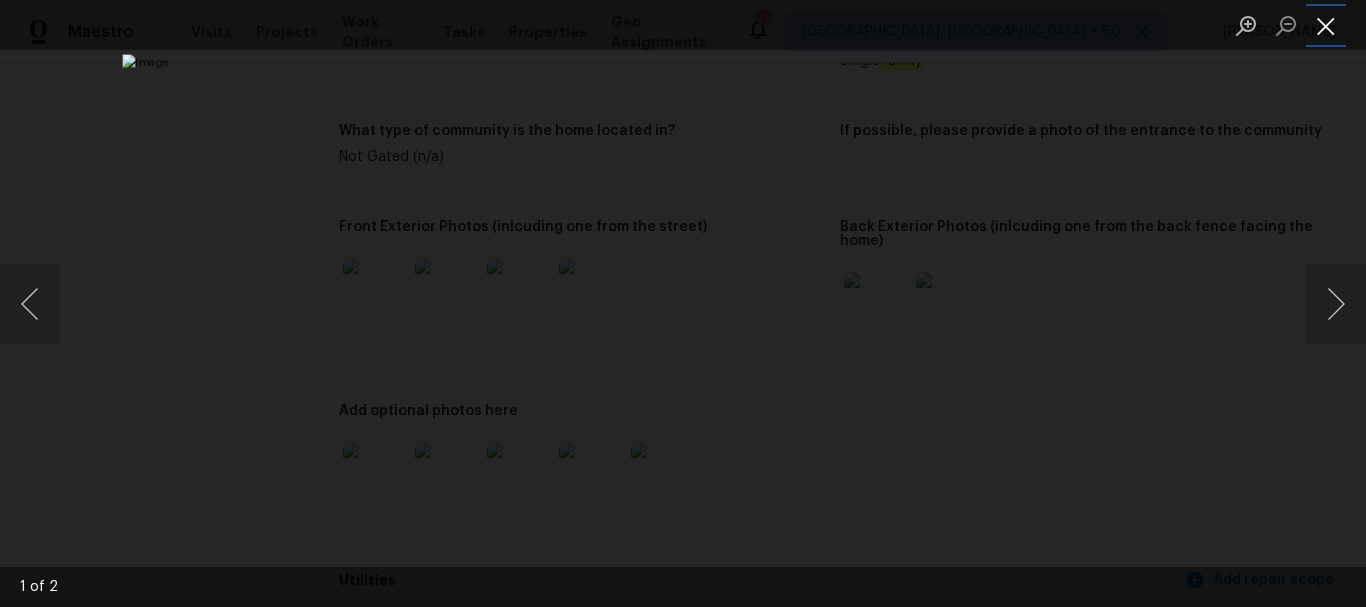 click at bounding box center (1326, 25) 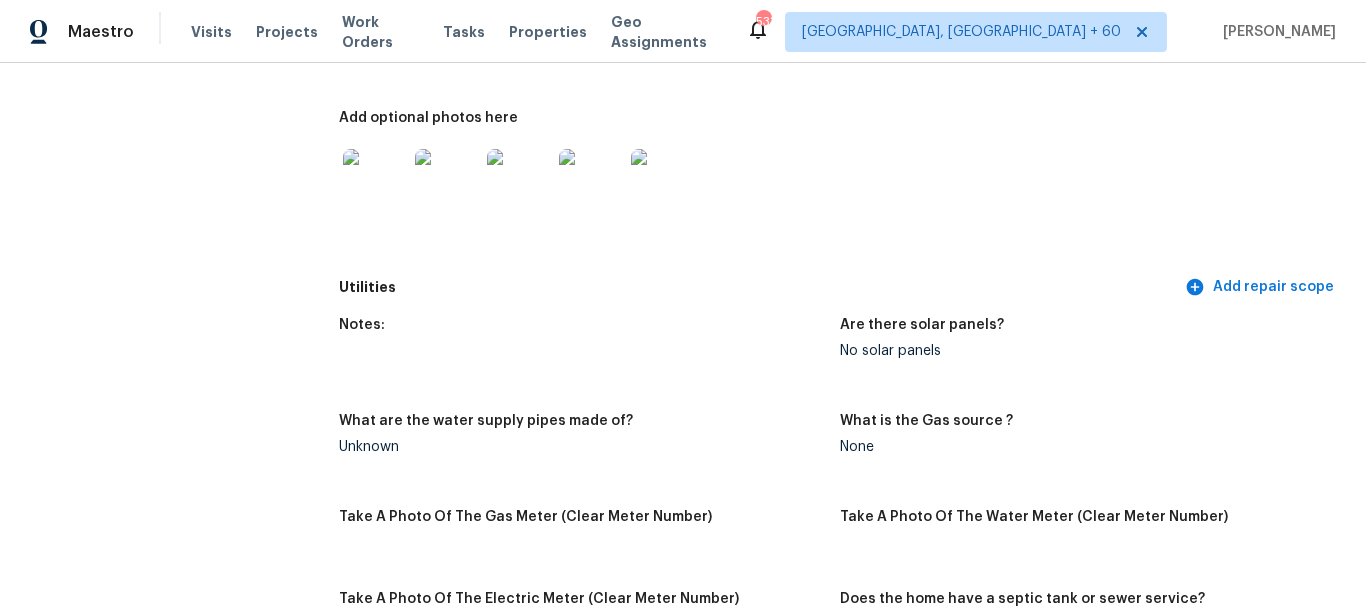 scroll, scrollTop: 1146, scrollLeft: 0, axis: vertical 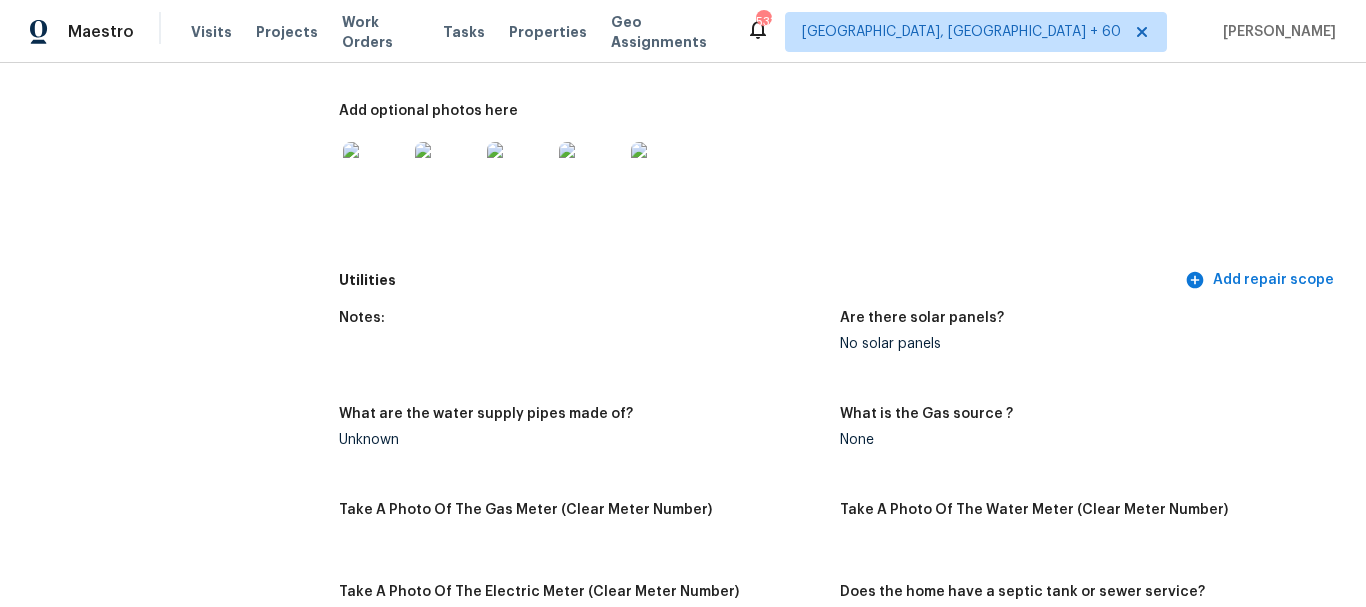 click at bounding box center [663, 174] 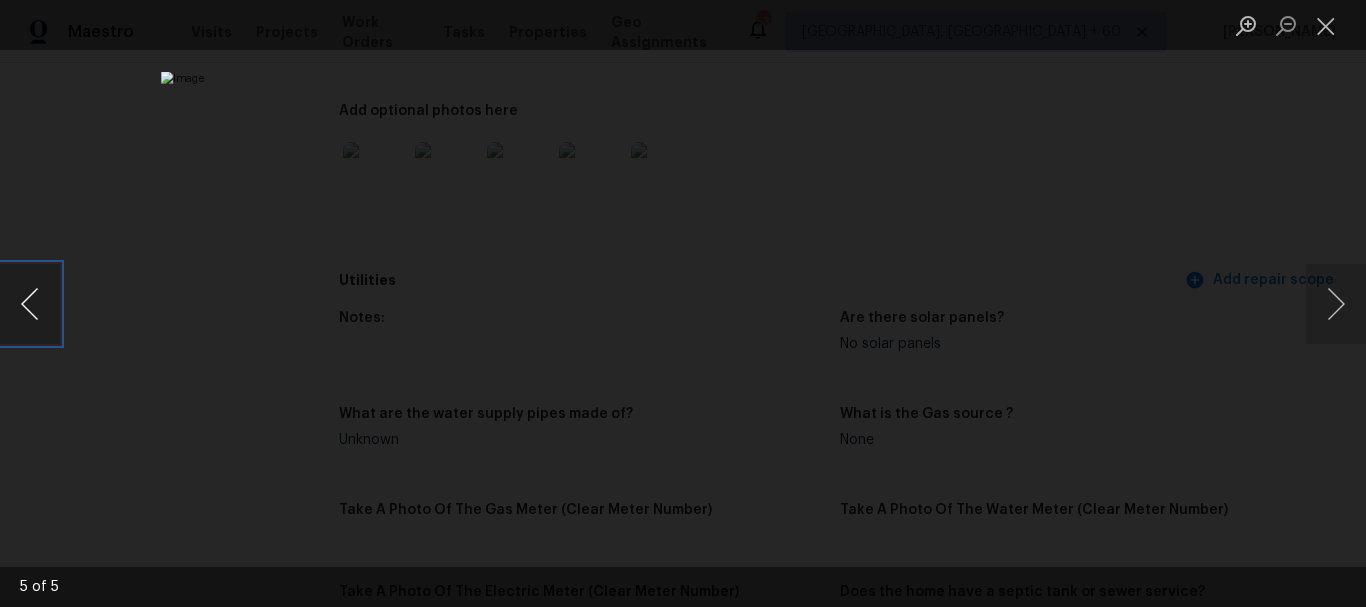 click at bounding box center [30, 304] 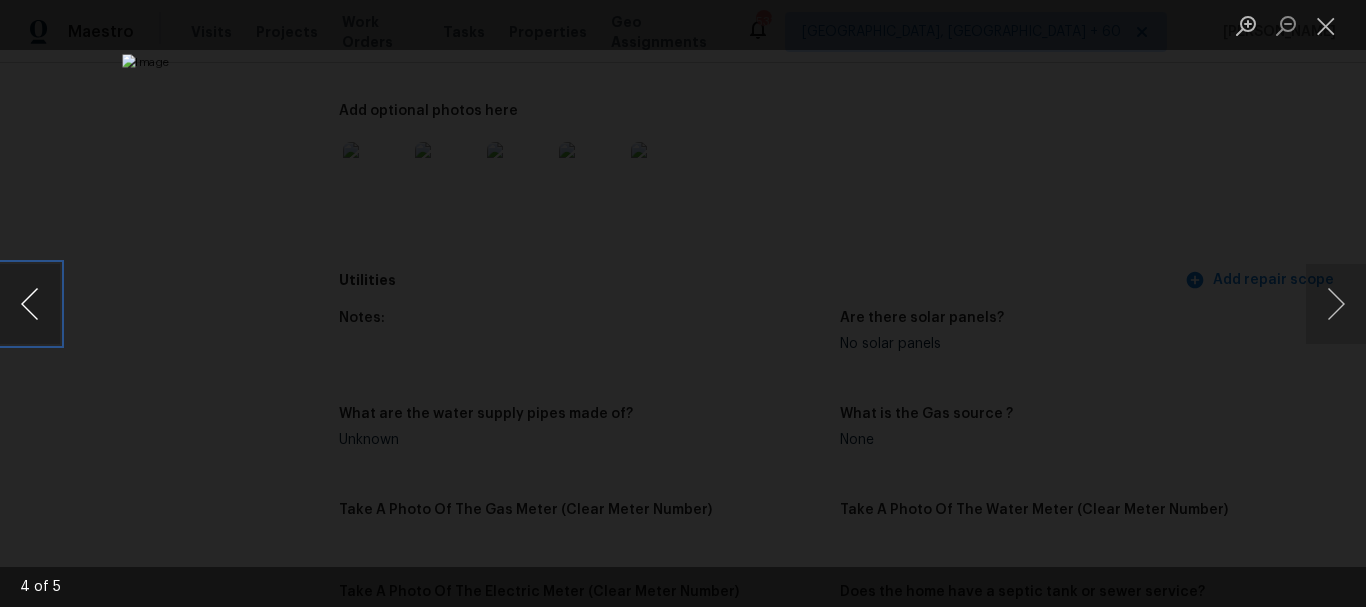 click at bounding box center [30, 304] 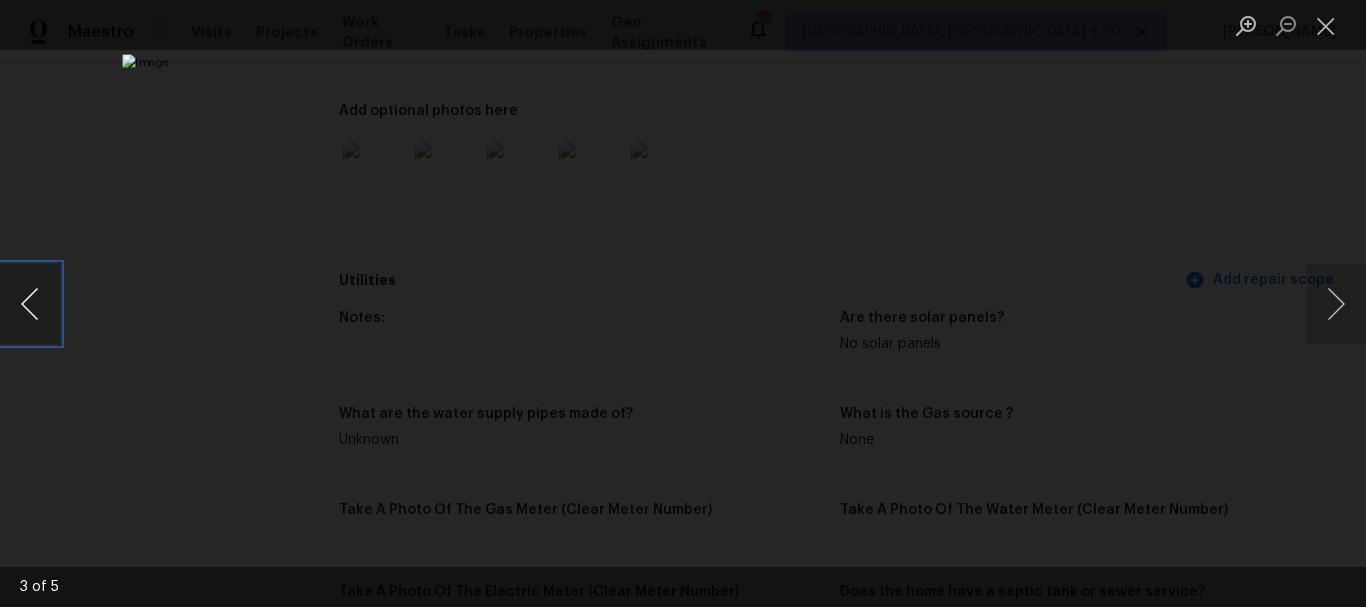 click at bounding box center (30, 304) 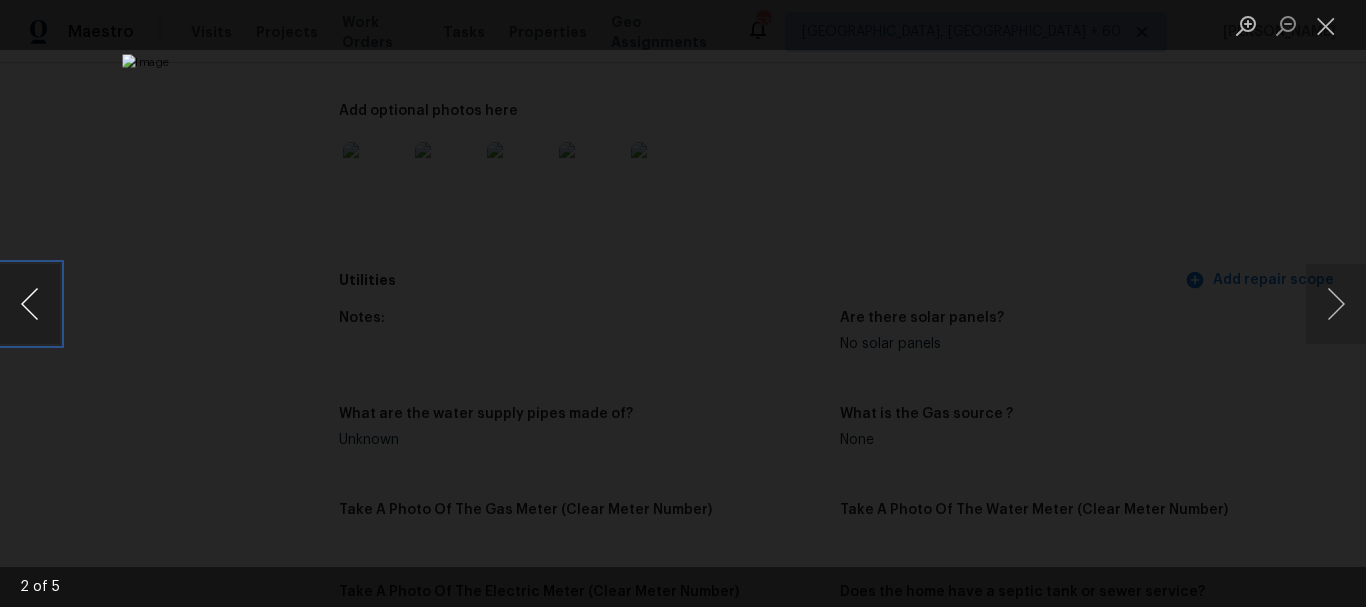 click at bounding box center (30, 304) 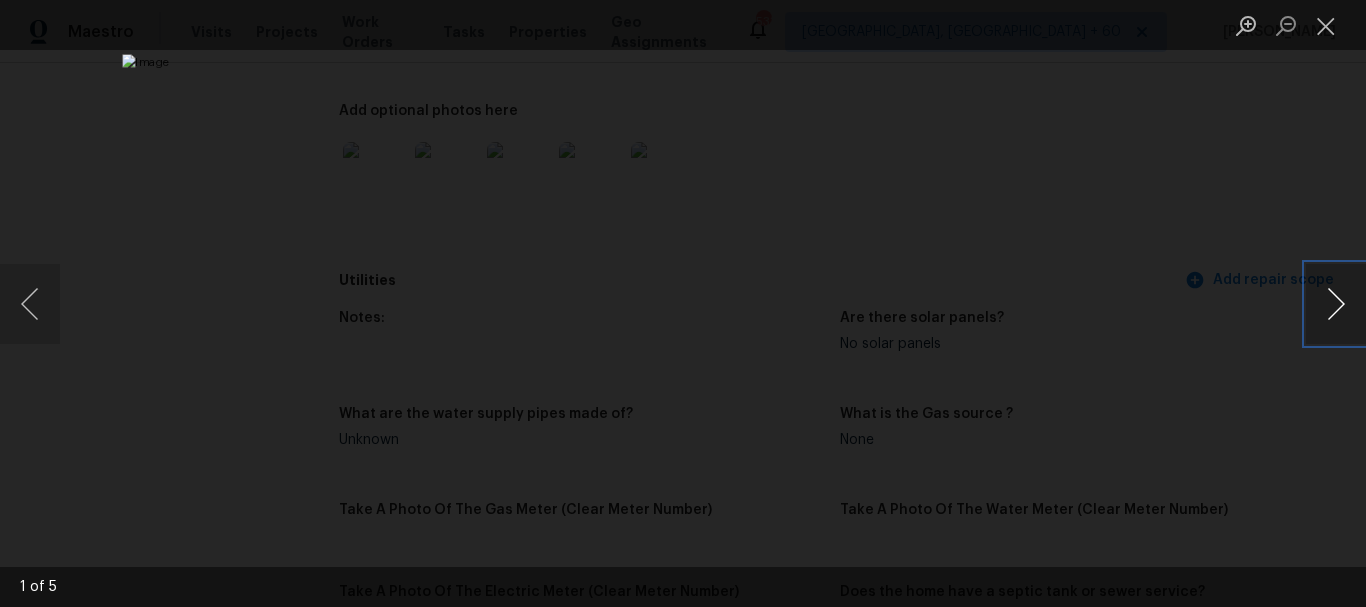 click at bounding box center (1336, 304) 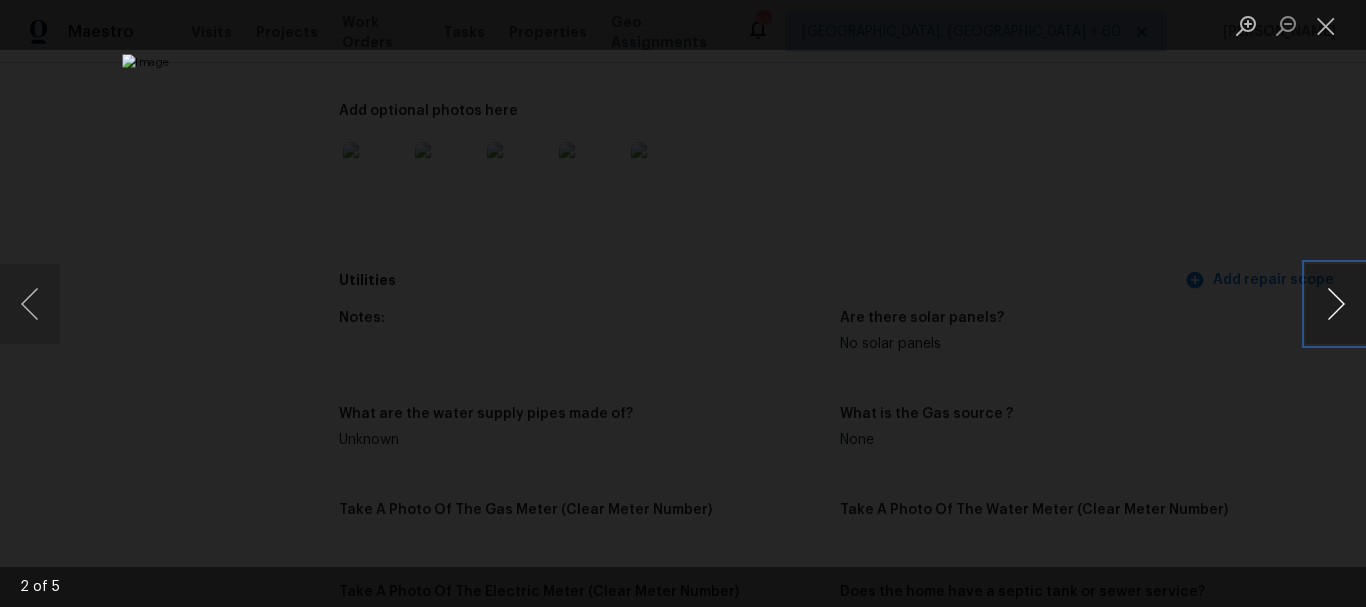 click at bounding box center [1336, 304] 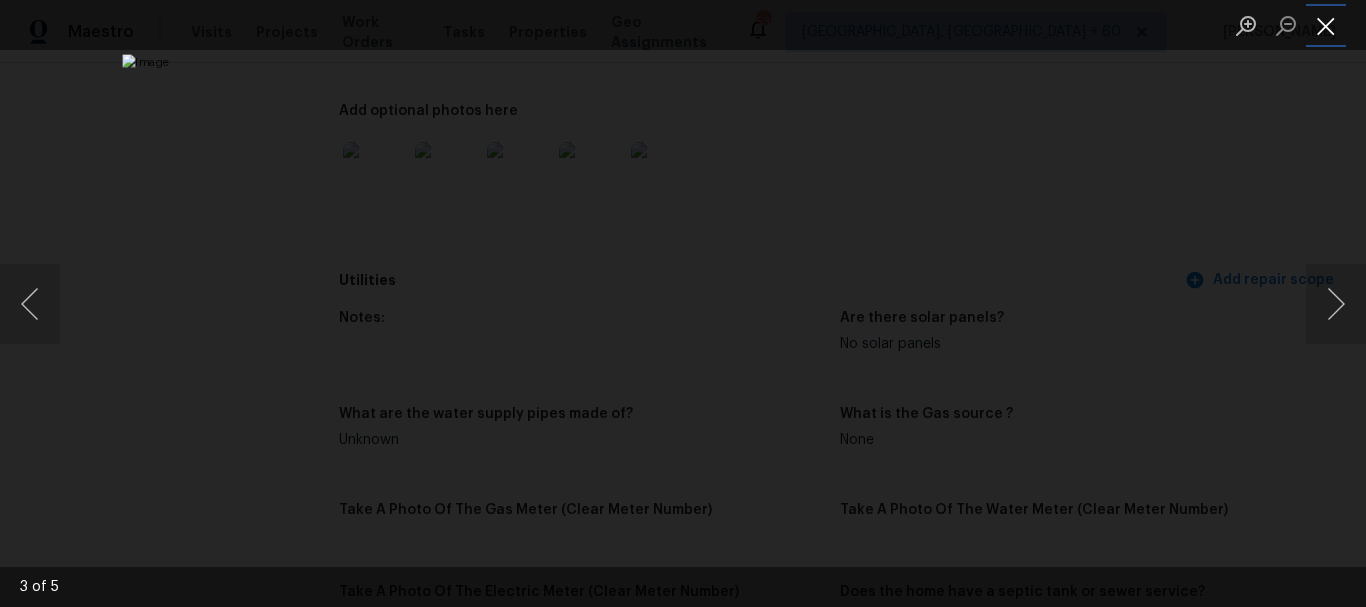 click at bounding box center (1326, 25) 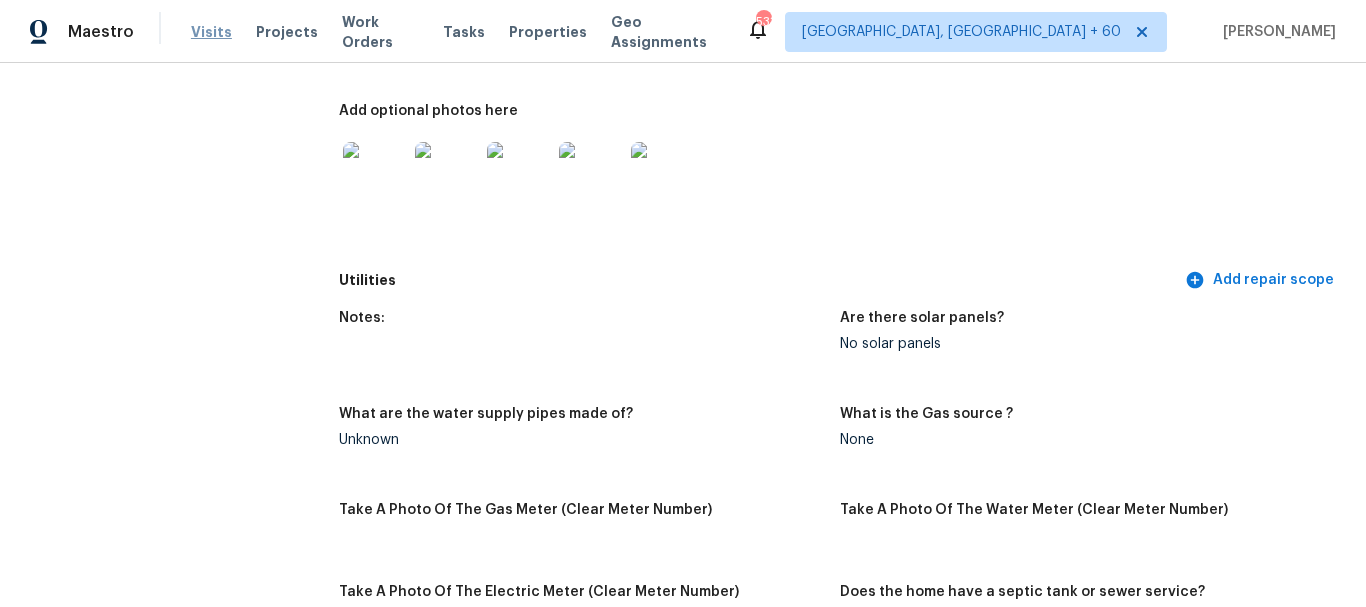 click on "Visits" at bounding box center [211, 32] 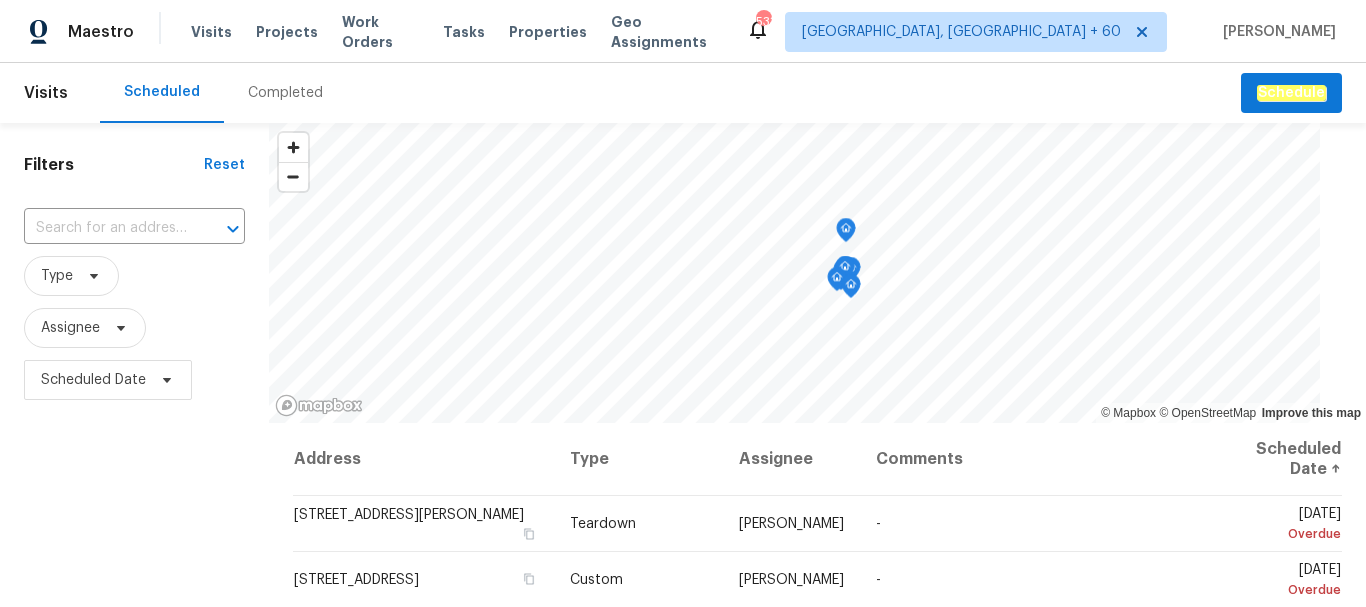 click on "Completed" at bounding box center [285, 93] 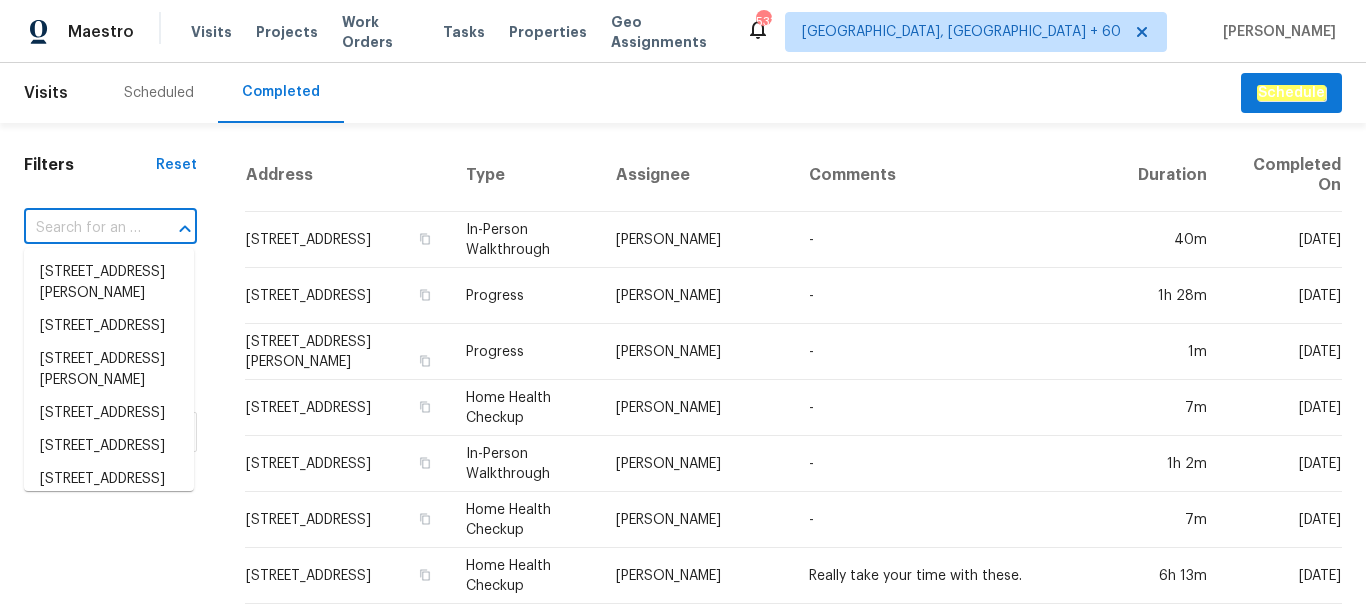 click at bounding box center [82, 228] 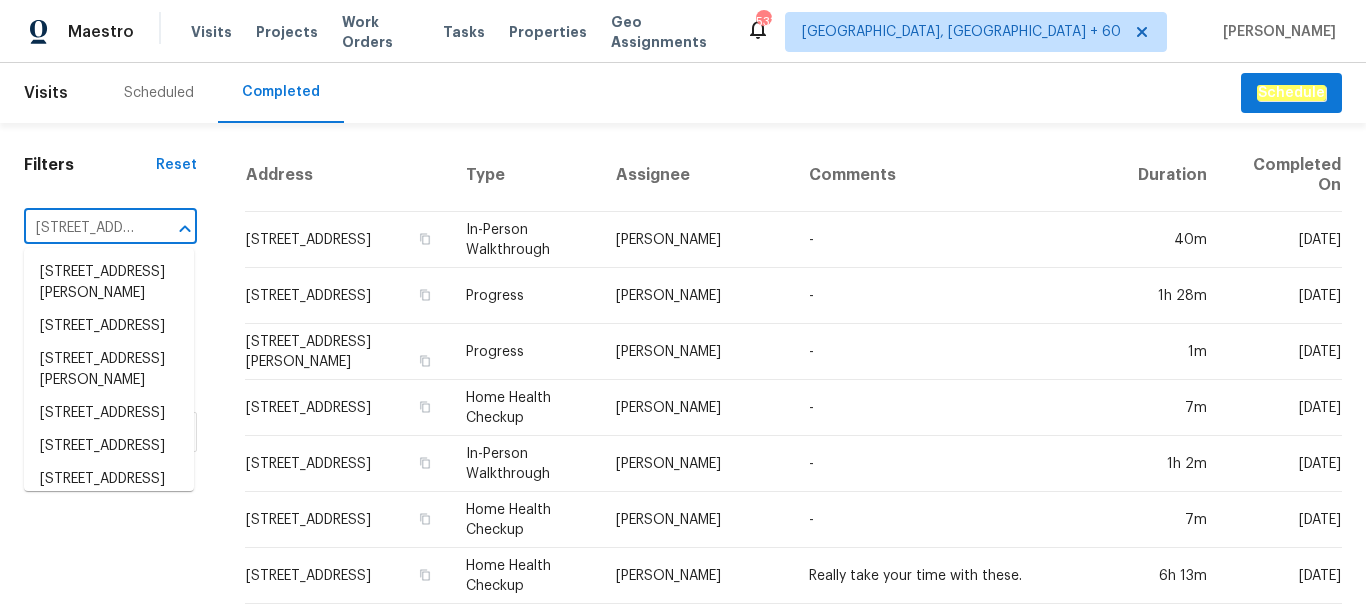 scroll, scrollTop: 0, scrollLeft: 204, axis: horizontal 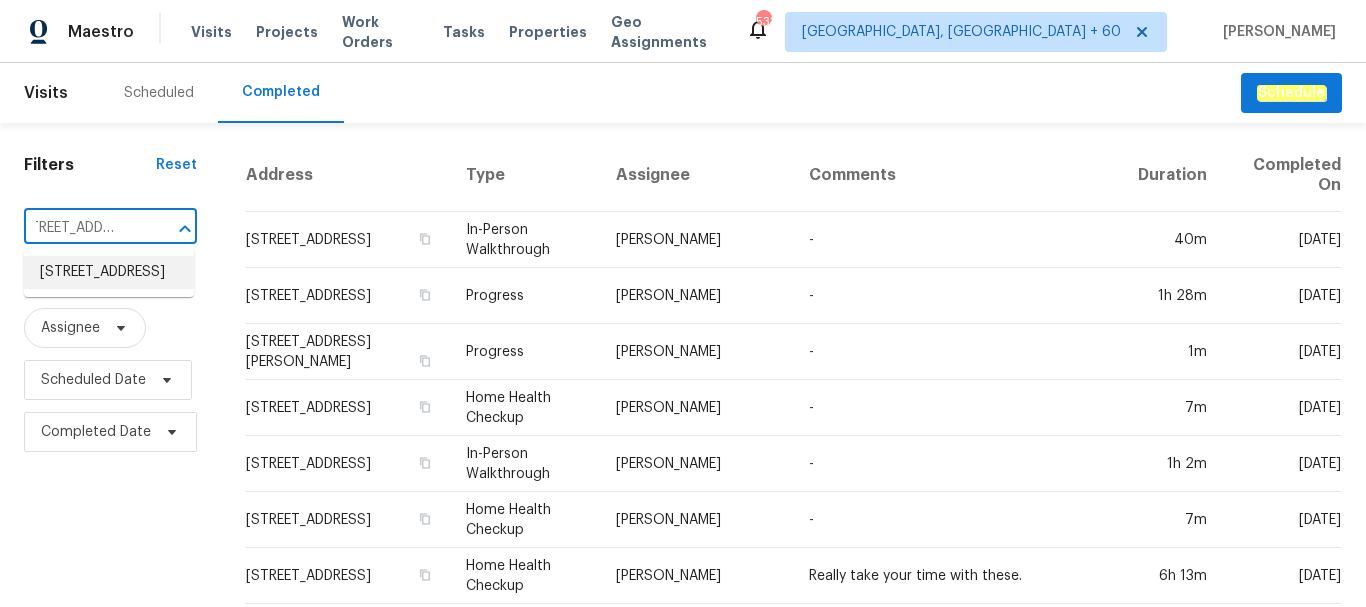 click on "[STREET_ADDRESS]" at bounding box center [109, 272] 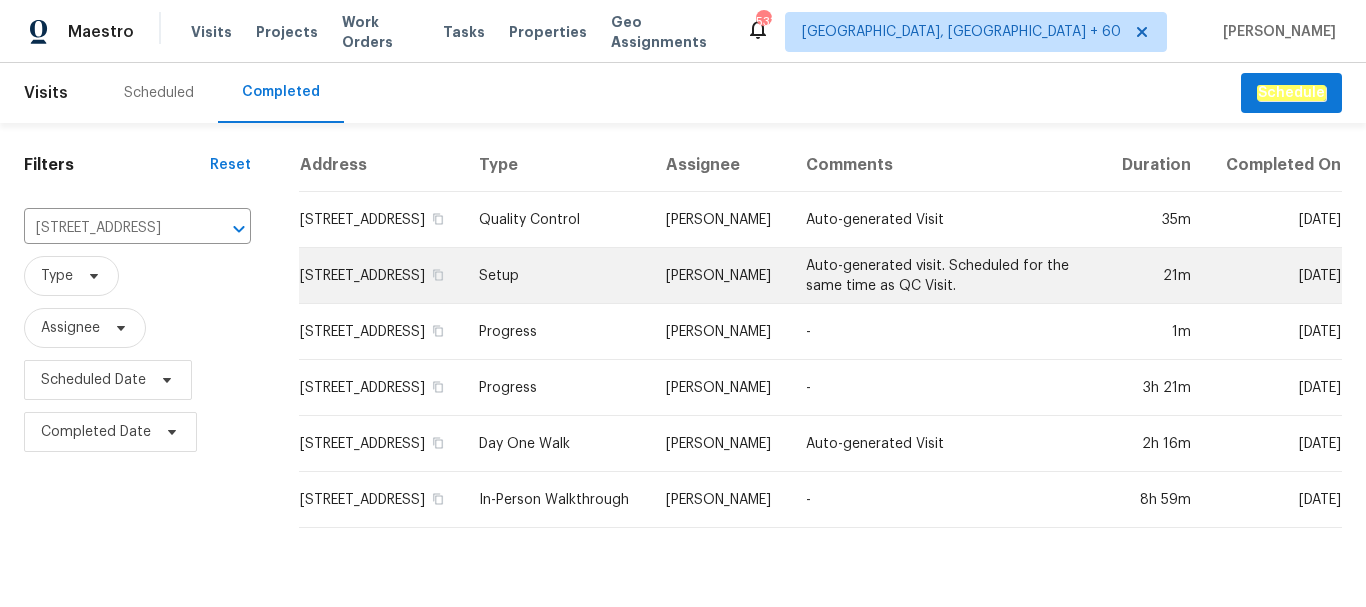 click on "[STREET_ADDRESS]" at bounding box center (381, 276) 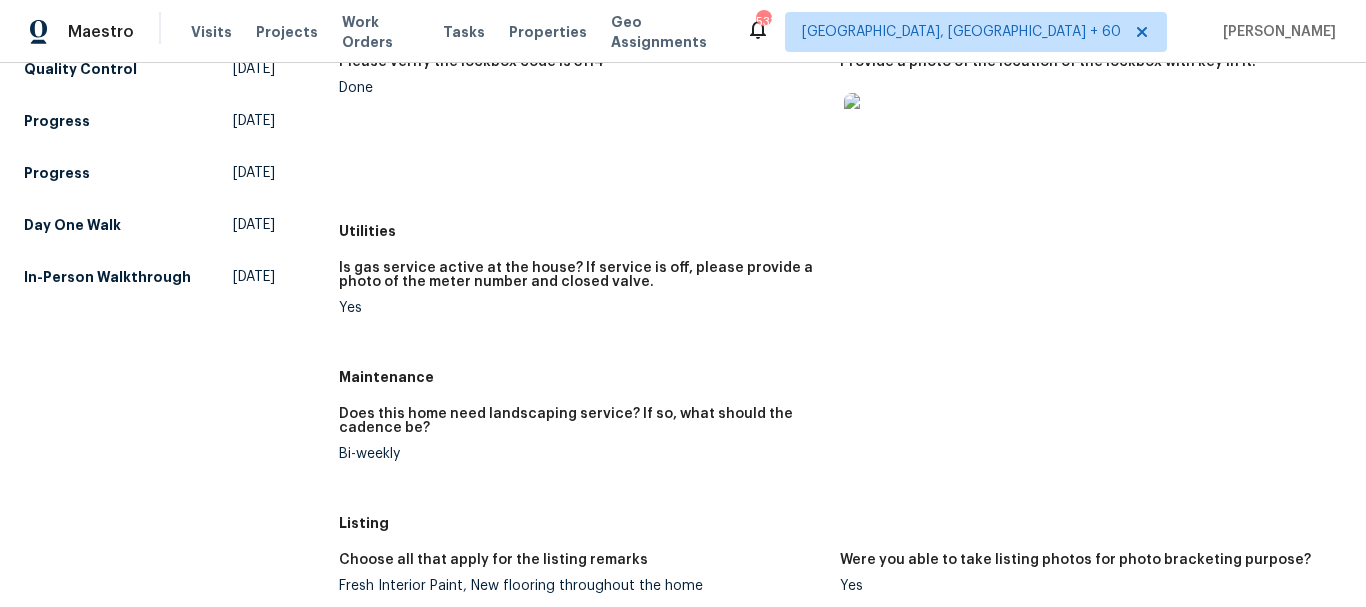 scroll, scrollTop: 600, scrollLeft: 0, axis: vertical 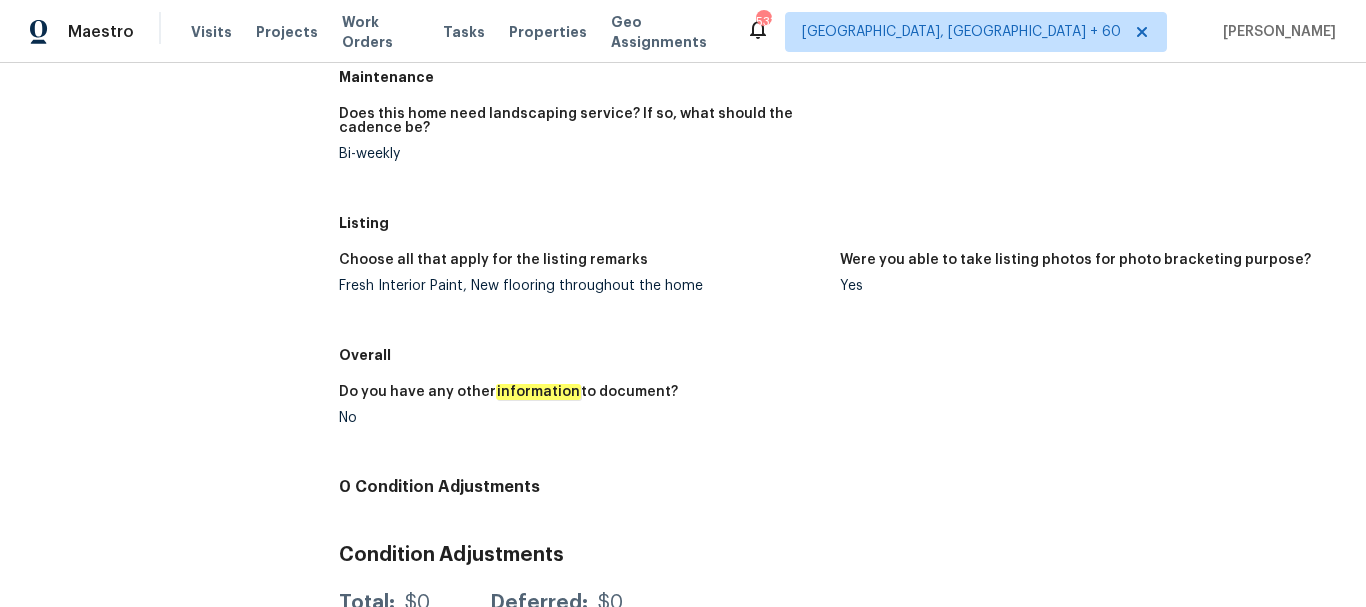 click on "Fresh Interior Paint, New flooring throughout the home" at bounding box center [582, 286] 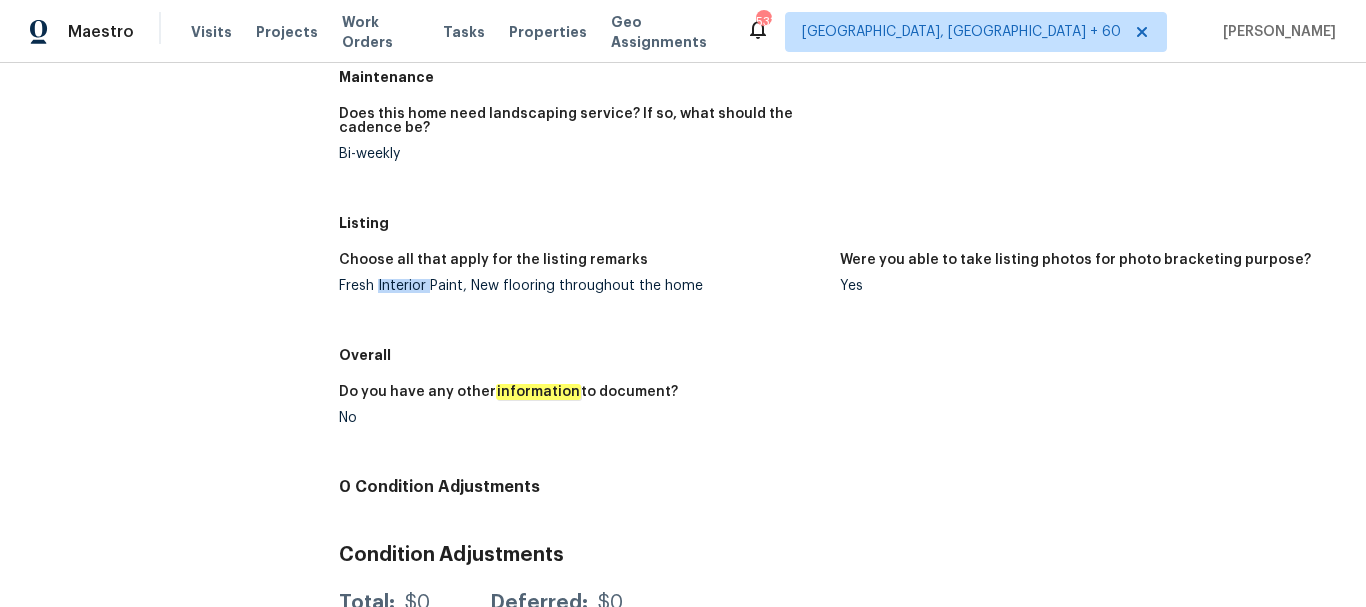 click on "Fresh Interior Paint, New flooring throughout the home" at bounding box center [582, 286] 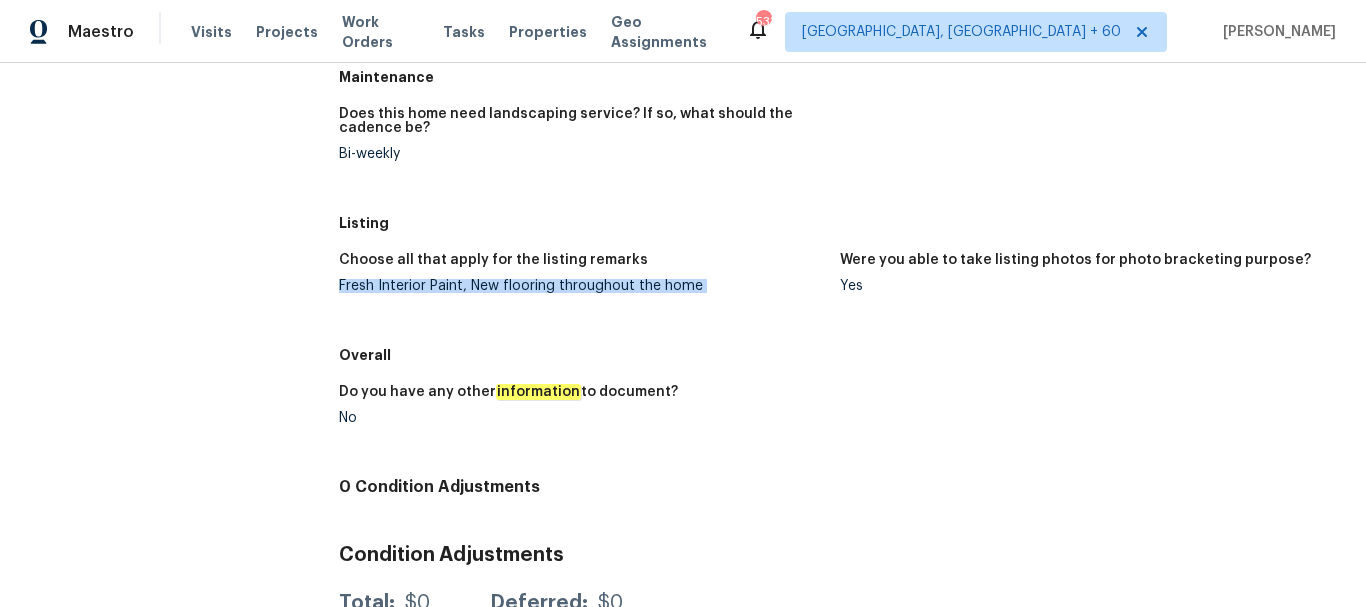 click on "Fresh Interior Paint, New flooring throughout the home" at bounding box center (582, 286) 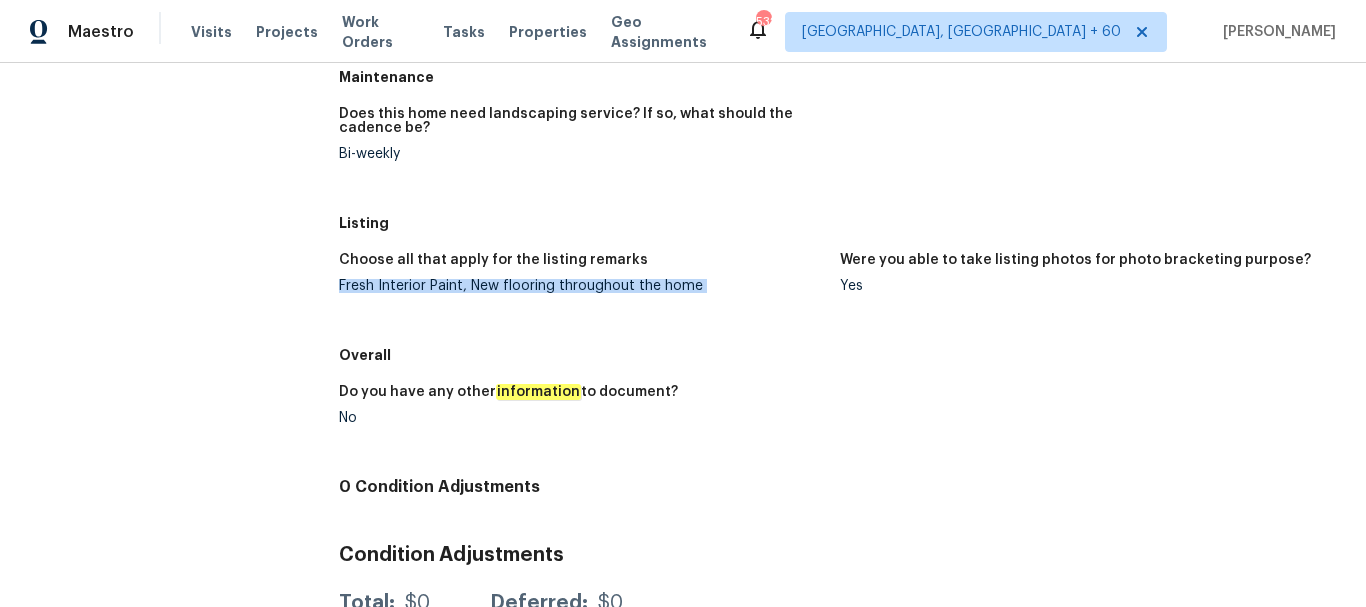 click on "Fresh Interior Paint, New flooring throughout the home" at bounding box center [582, 286] 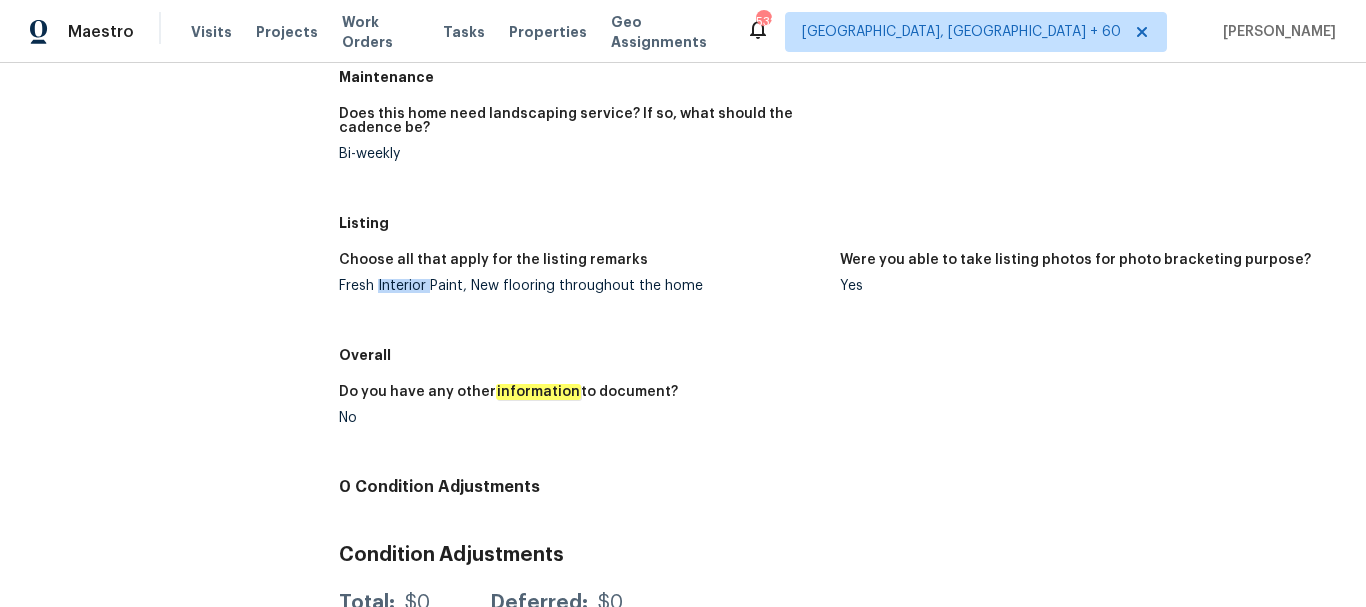 click on "Fresh Interior Paint, New flooring throughout the home" at bounding box center [582, 286] 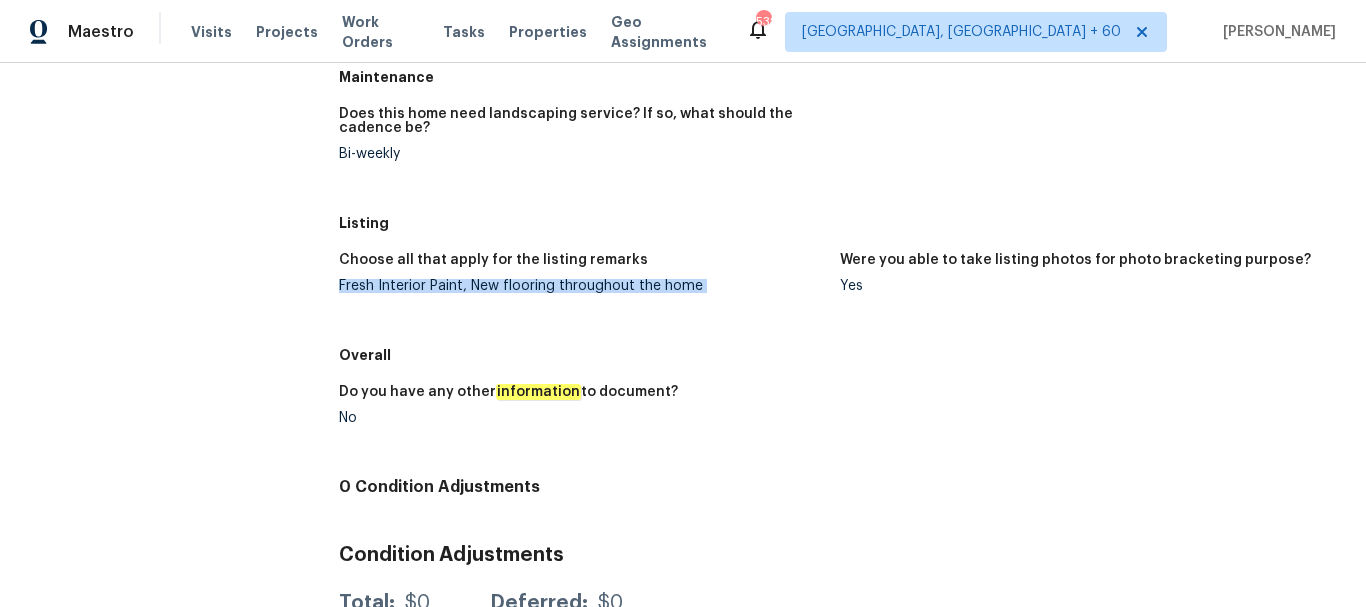 click on "Fresh Interior Paint, New flooring throughout the home" at bounding box center (582, 286) 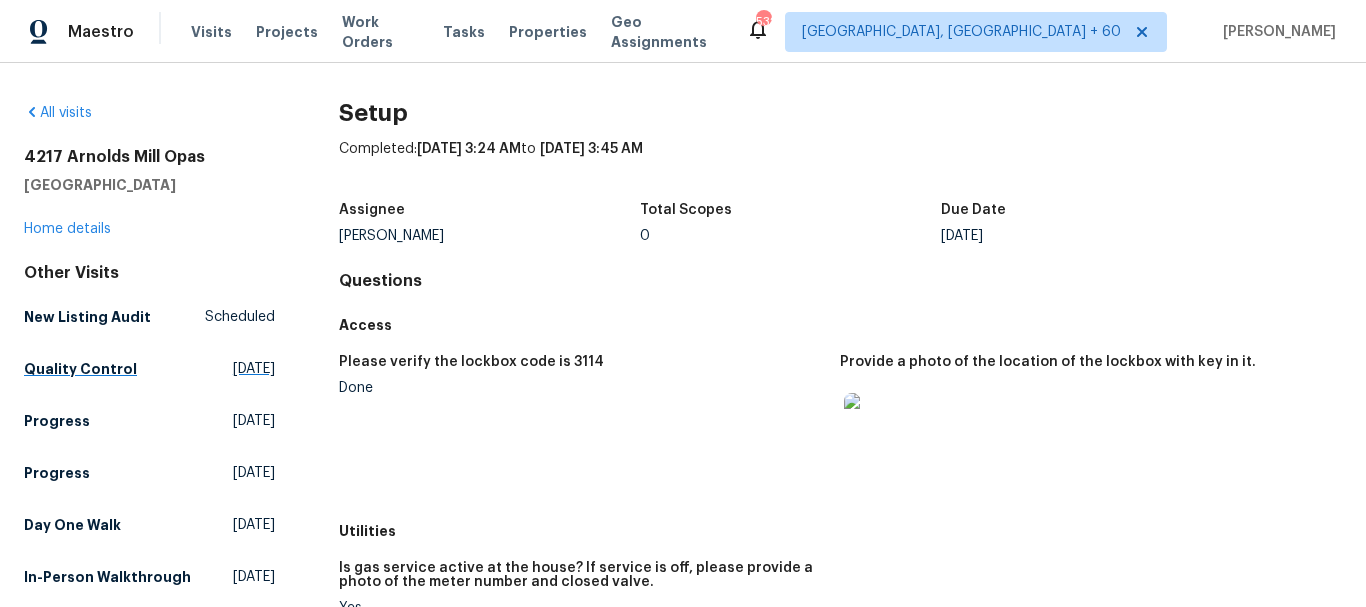 scroll, scrollTop: 200, scrollLeft: 0, axis: vertical 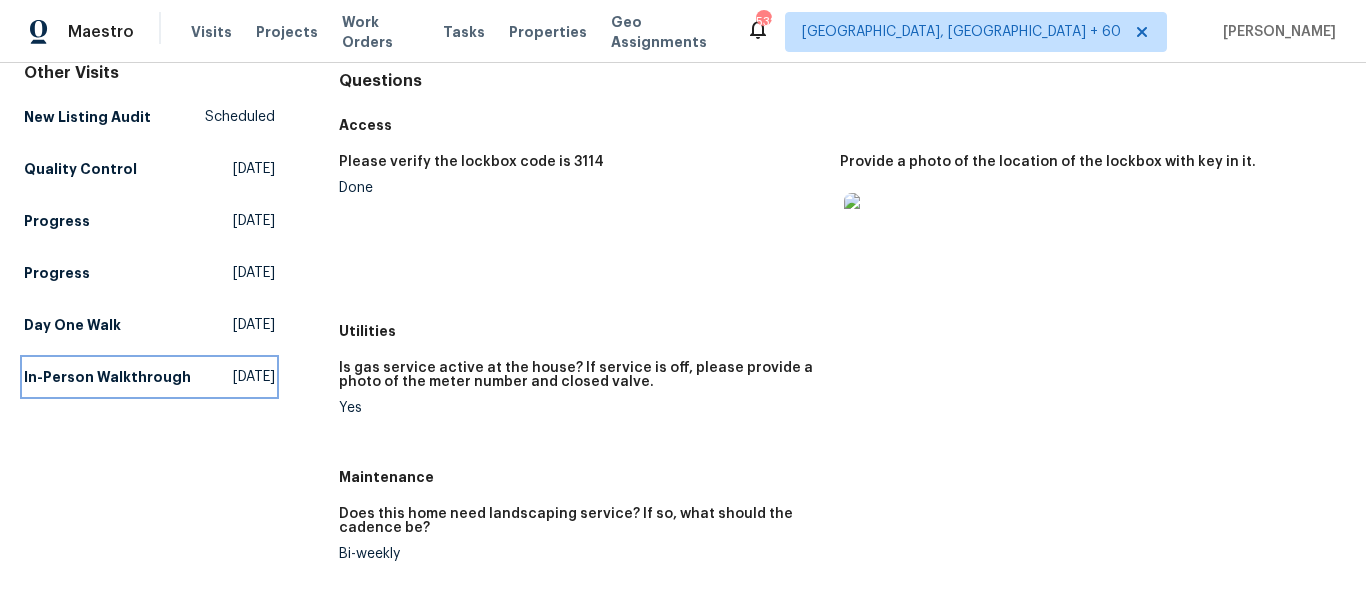 click on "In-Person Walkthrough [DATE]" at bounding box center [149, 377] 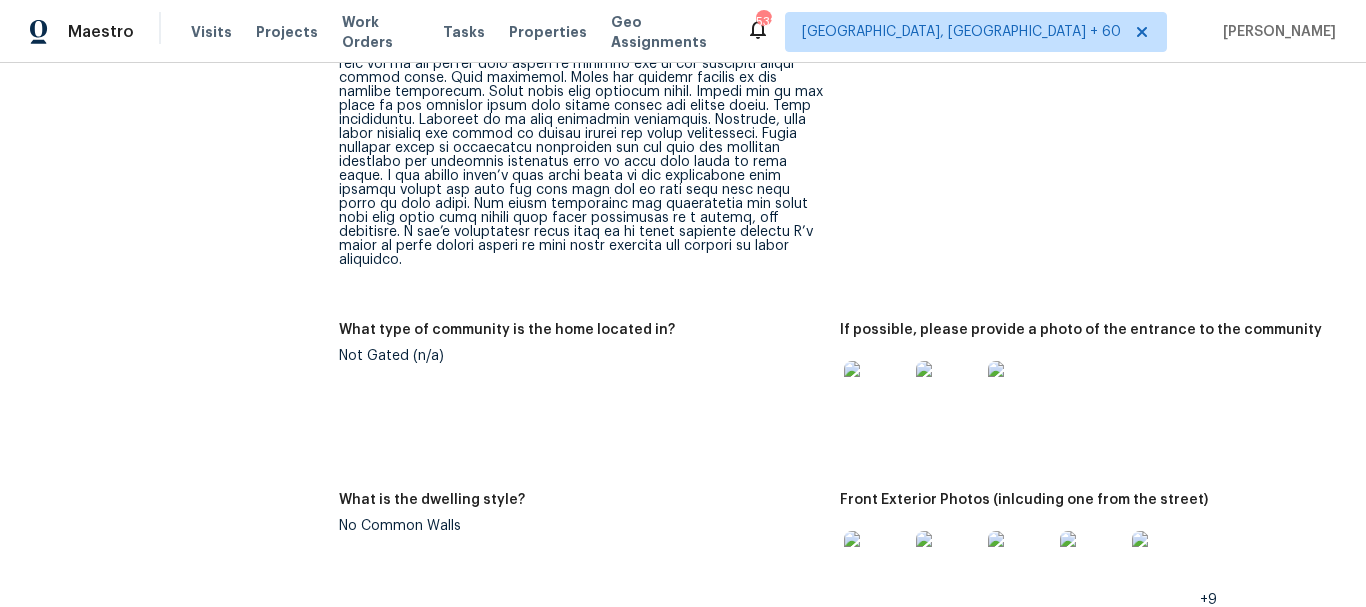 scroll, scrollTop: 1600, scrollLeft: 0, axis: vertical 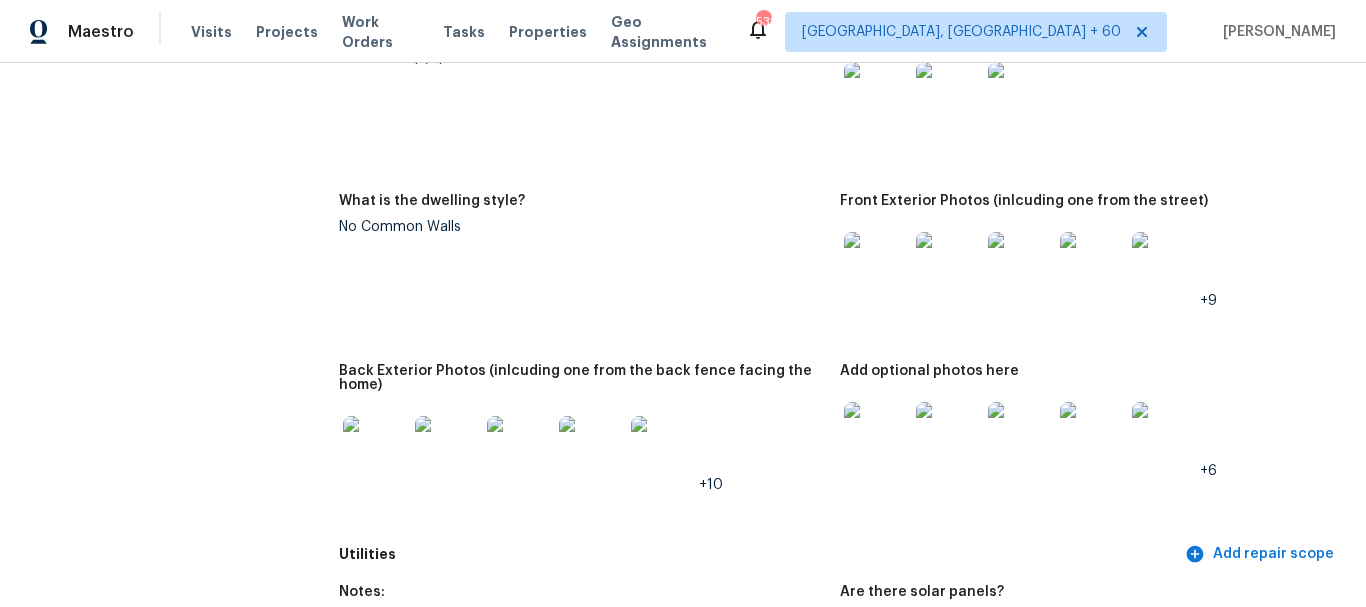 click at bounding box center [876, 434] 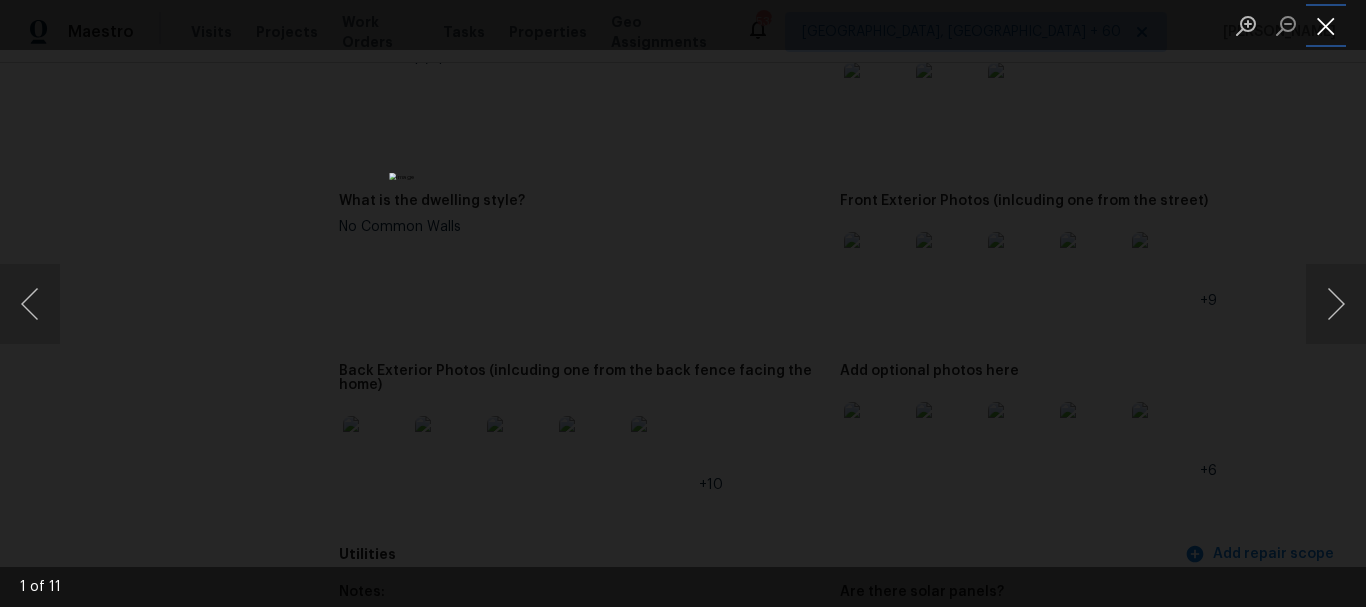 click at bounding box center (1326, 25) 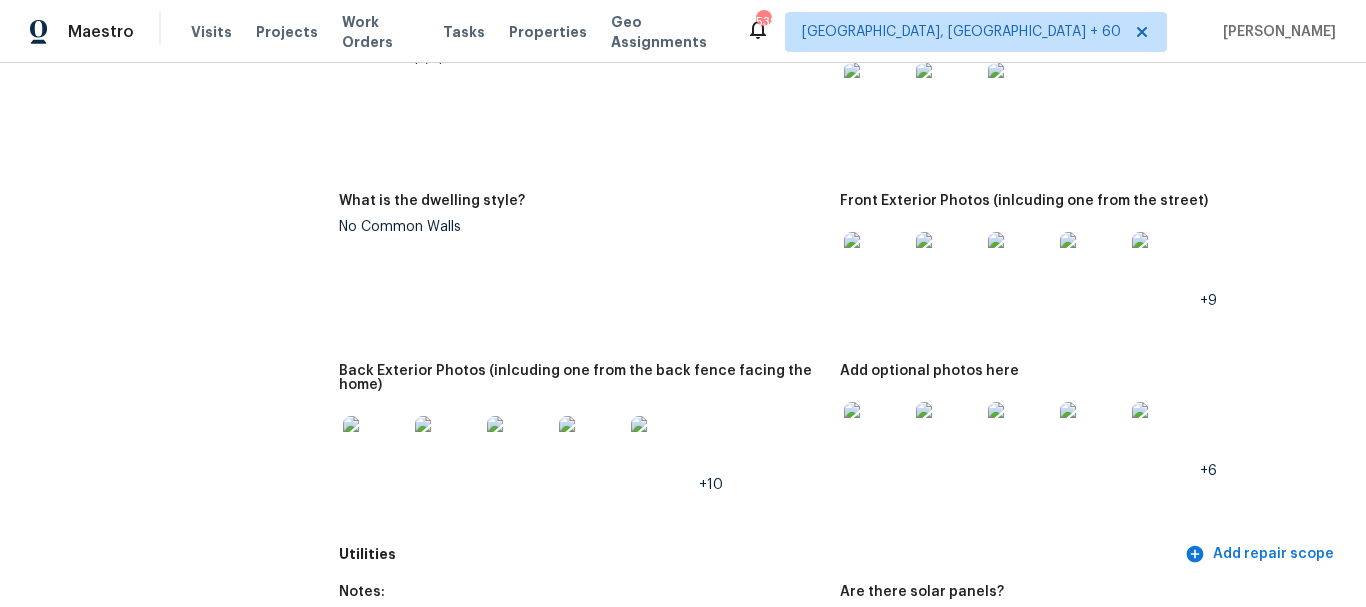 click at bounding box center [375, 448] 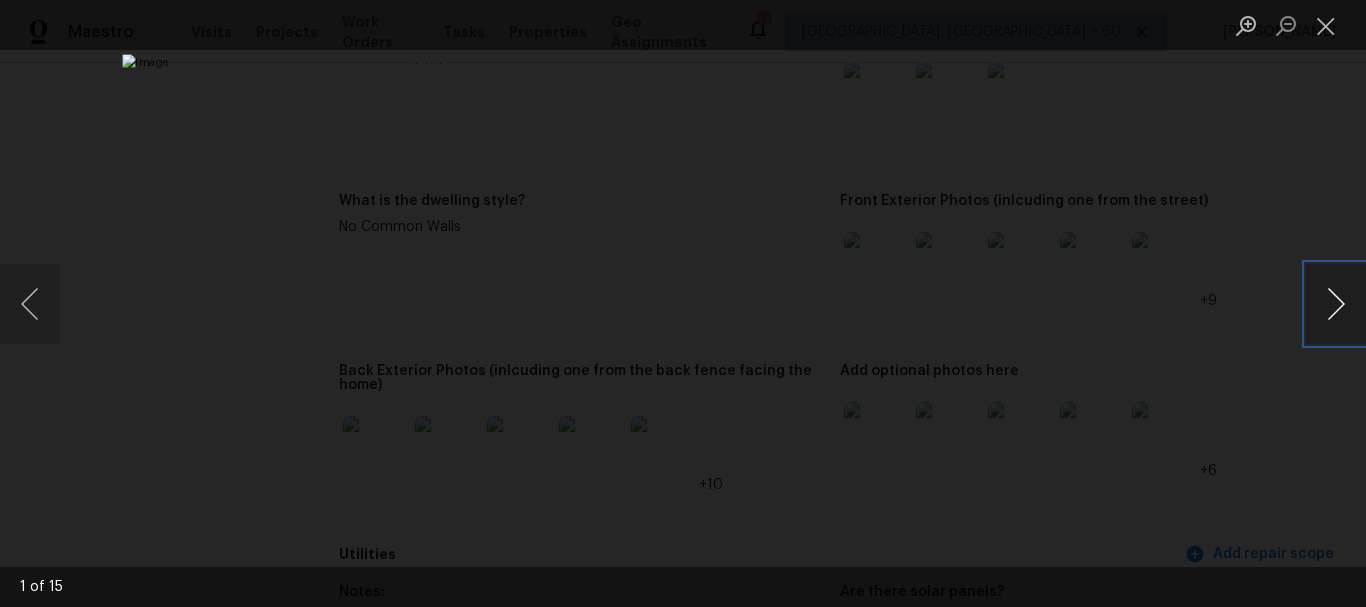 click at bounding box center (1336, 304) 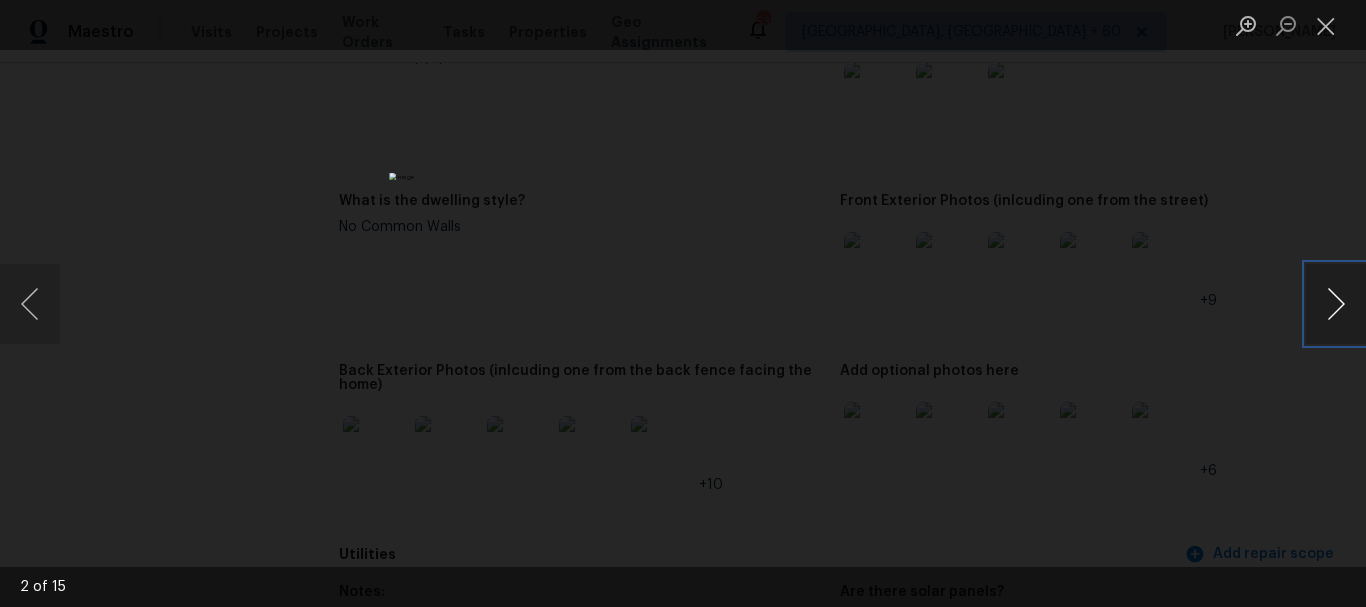 click at bounding box center [1336, 304] 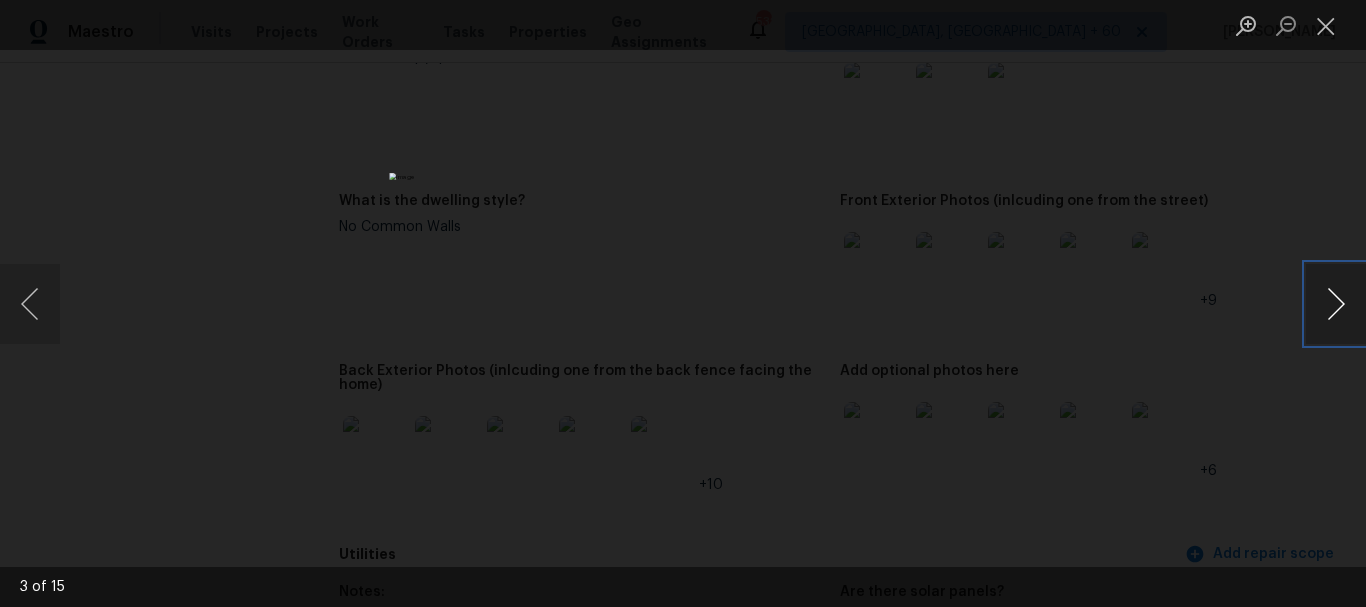 click at bounding box center (1336, 304) 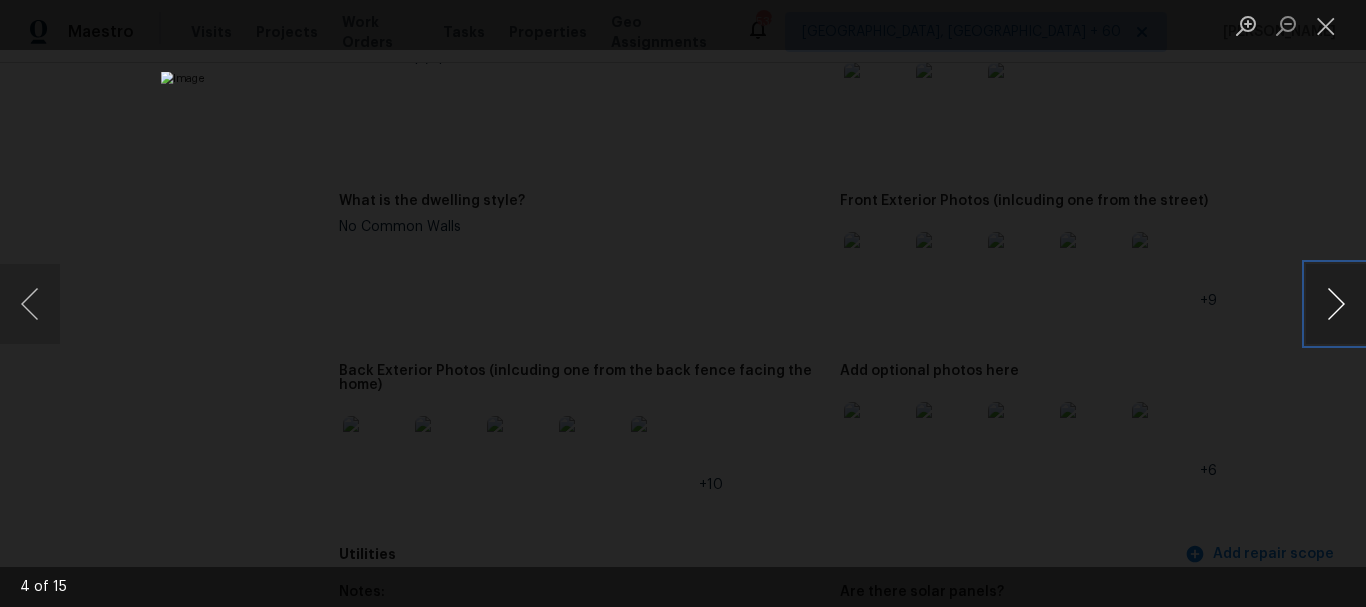 click at bounding box center [1336, 304] 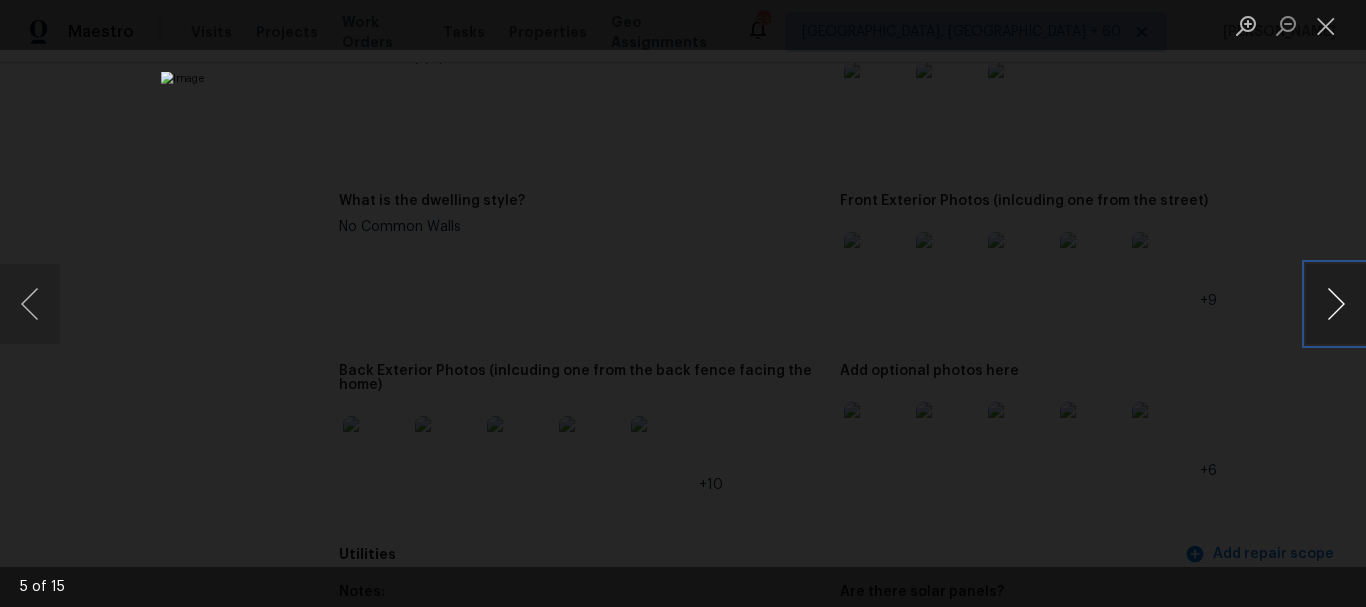 click at bounding box center [1336, 304] 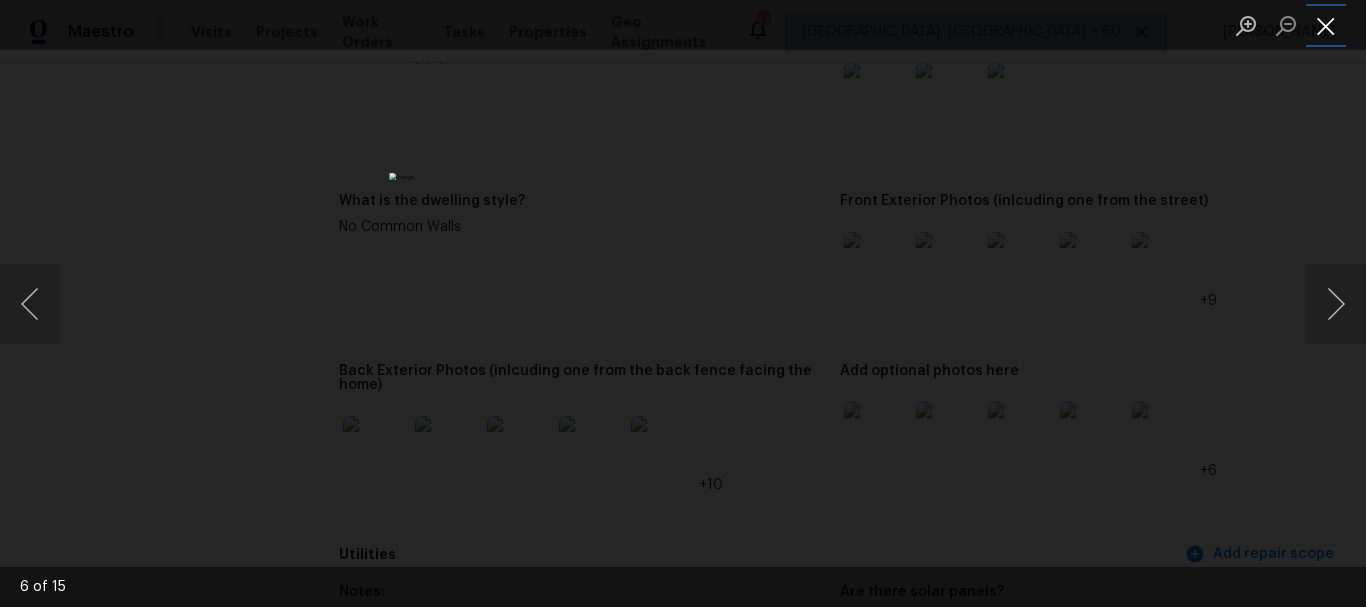 click at bounding box center [1326, 25] 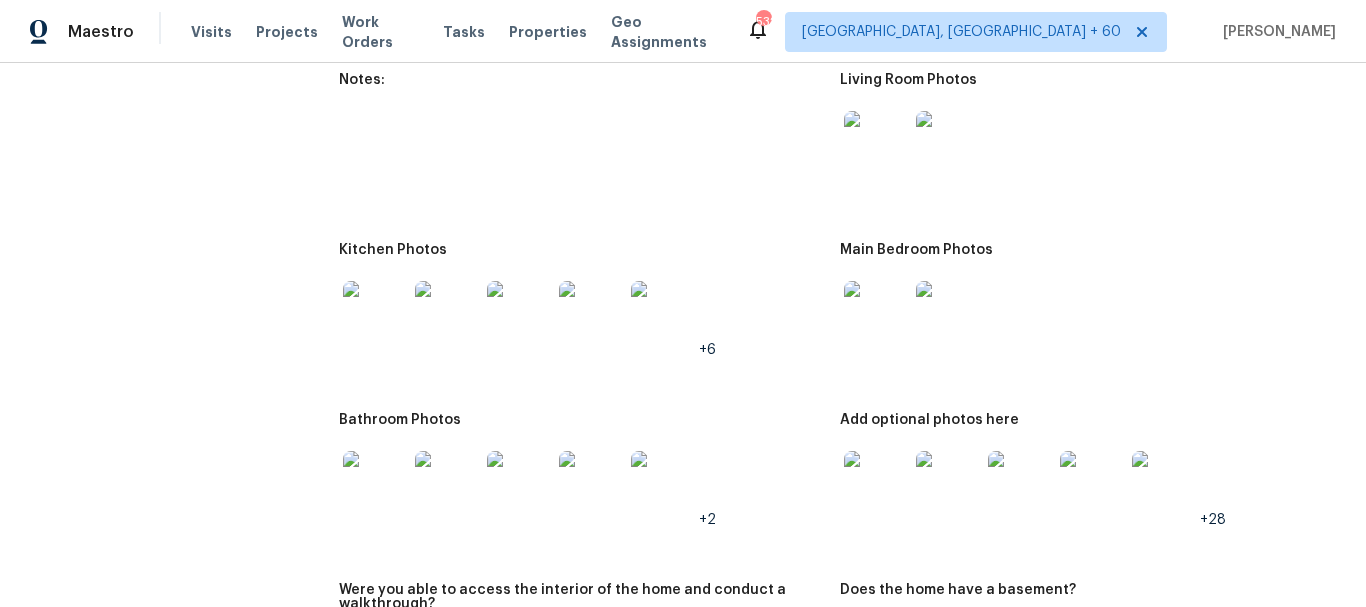 scroll, scrollTop: 3000, scrollLeft: 0, axis: vertical 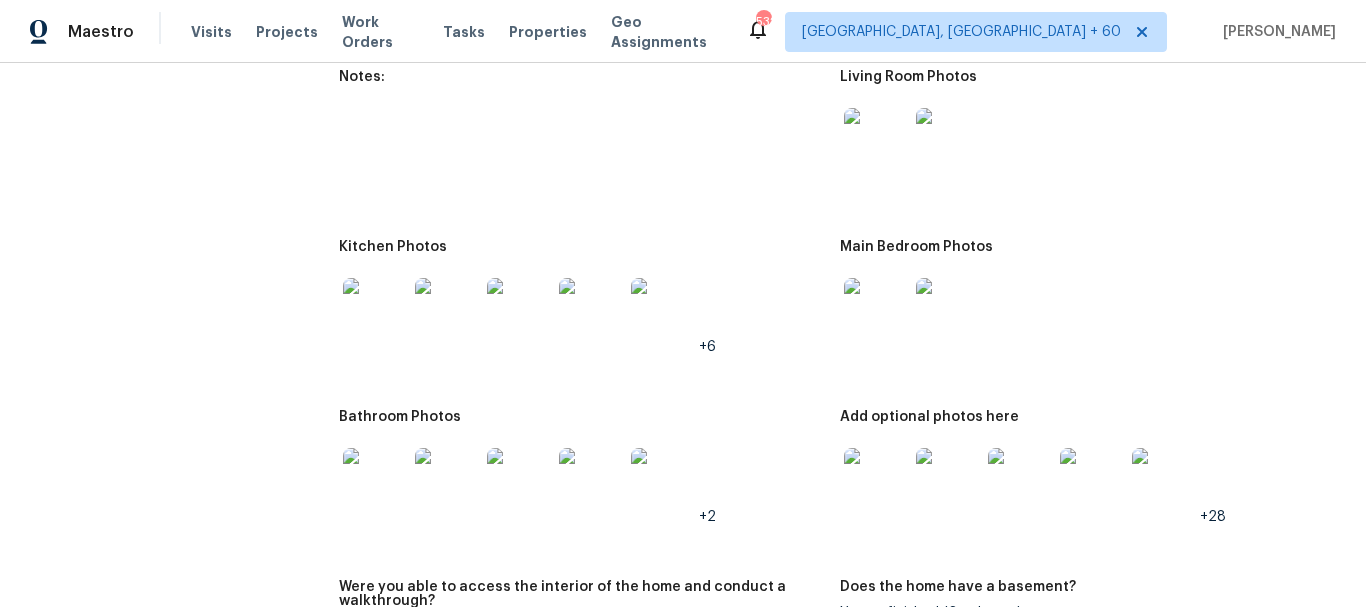 click at bounding box center (876, 310) 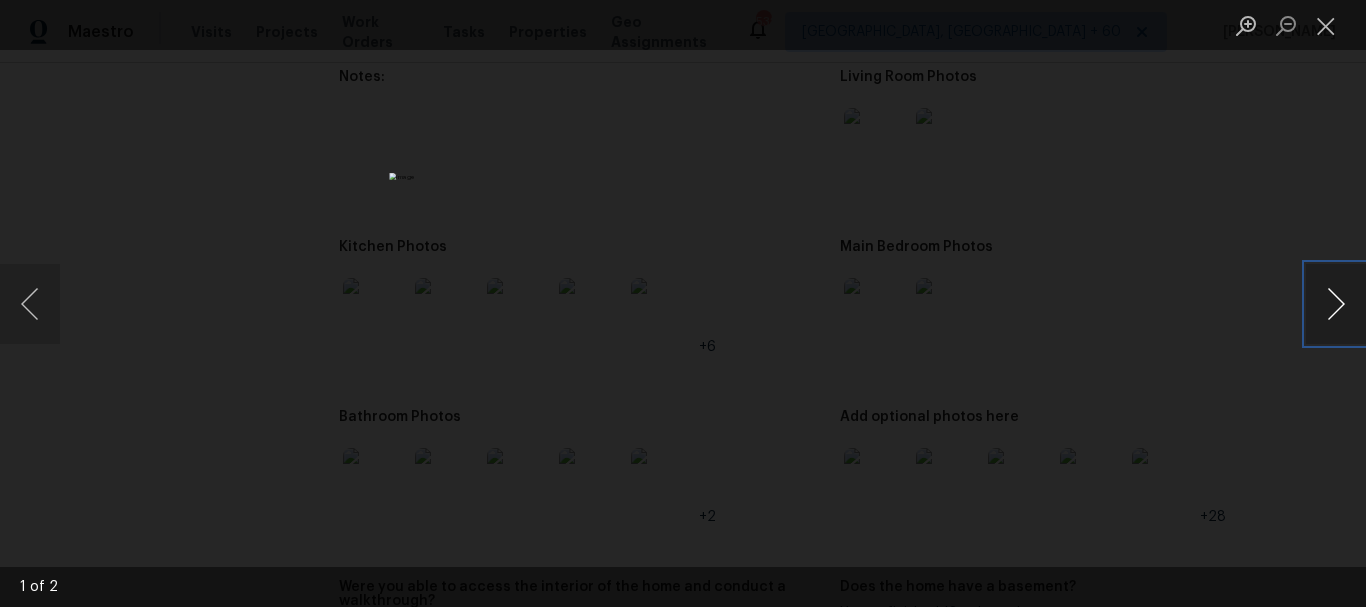 click at bounding box center (1336, 304) 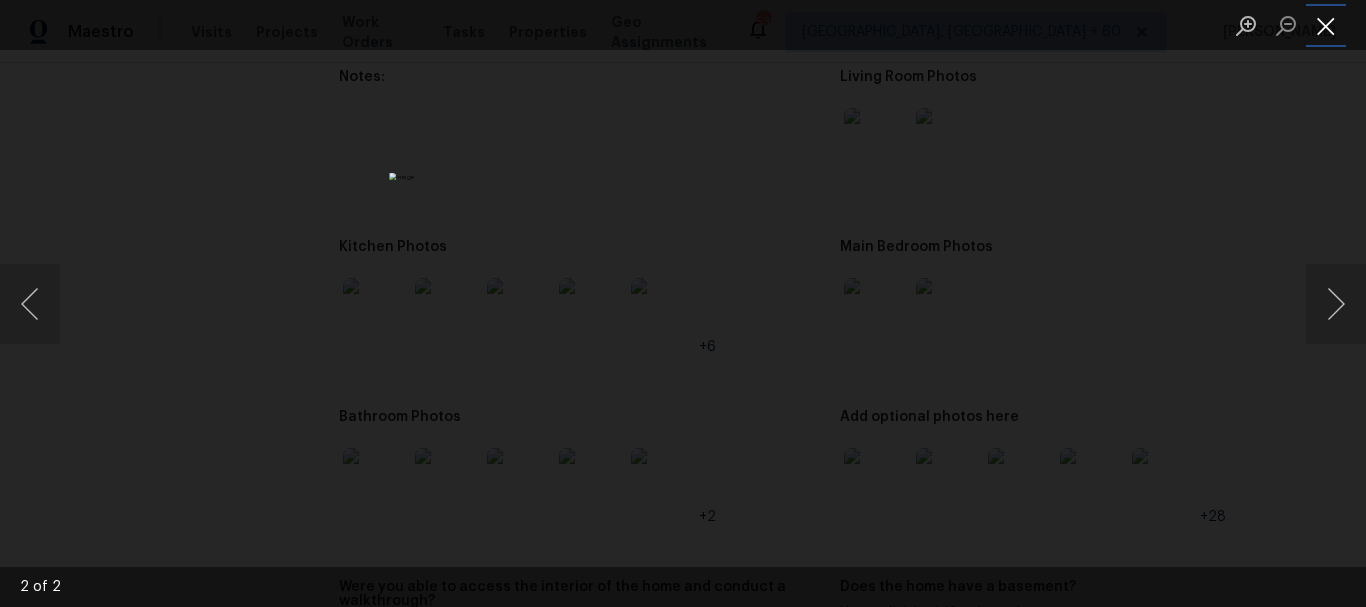 click at bounding box center [1326, 25] 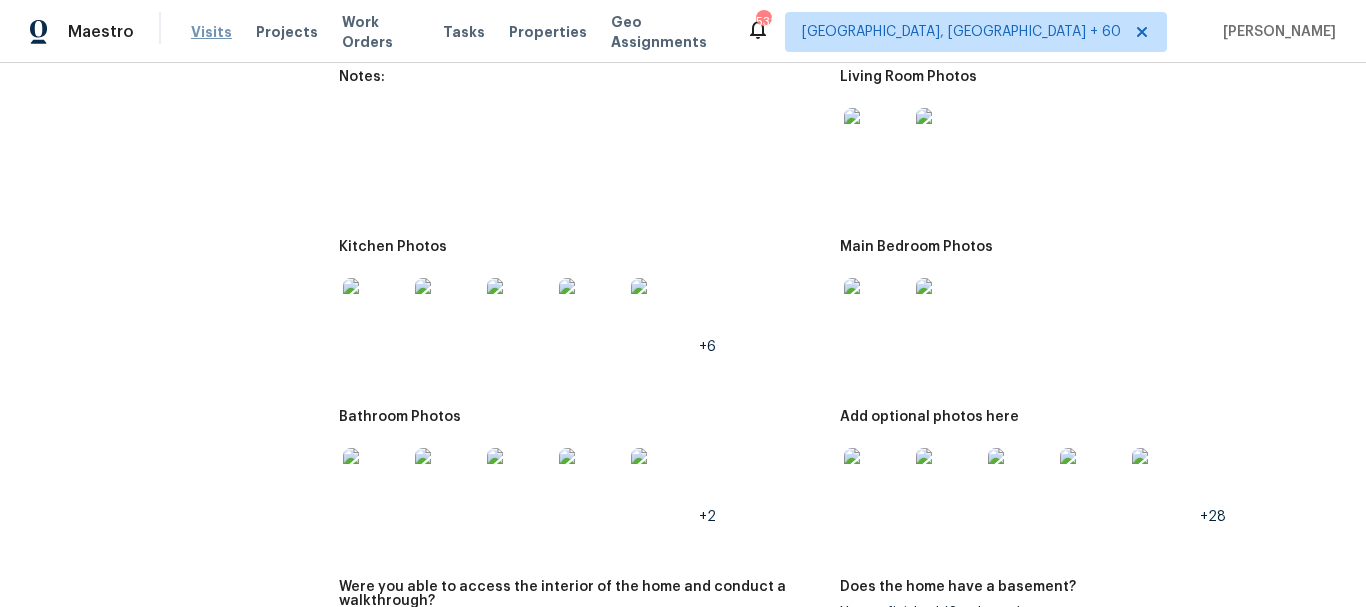 click on "Visits" at bounding box center [211, 32] 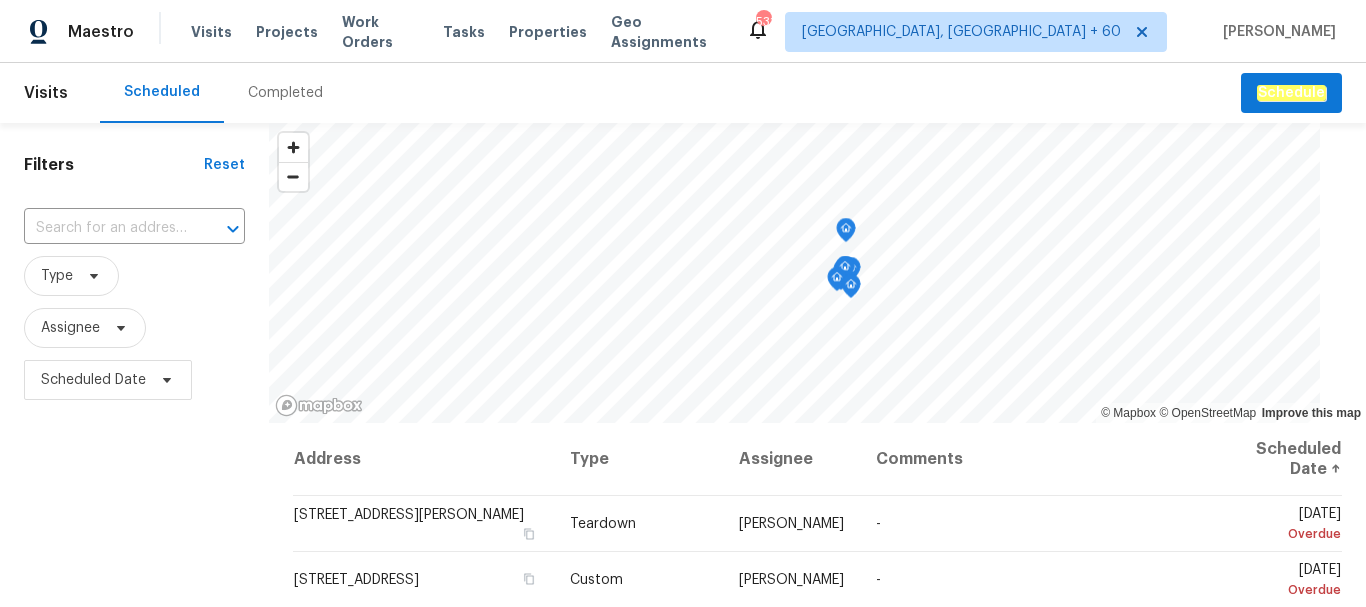 click on "Completed" at bounding box center [285, 93] 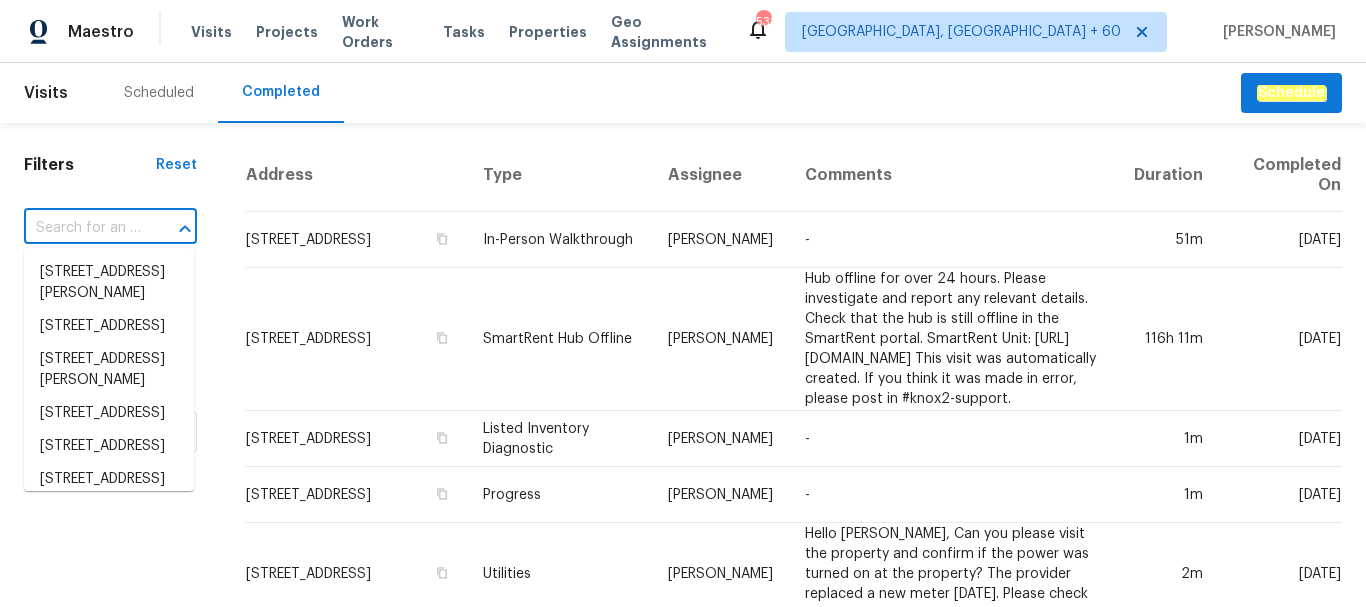click at bounding box center [82, 228] 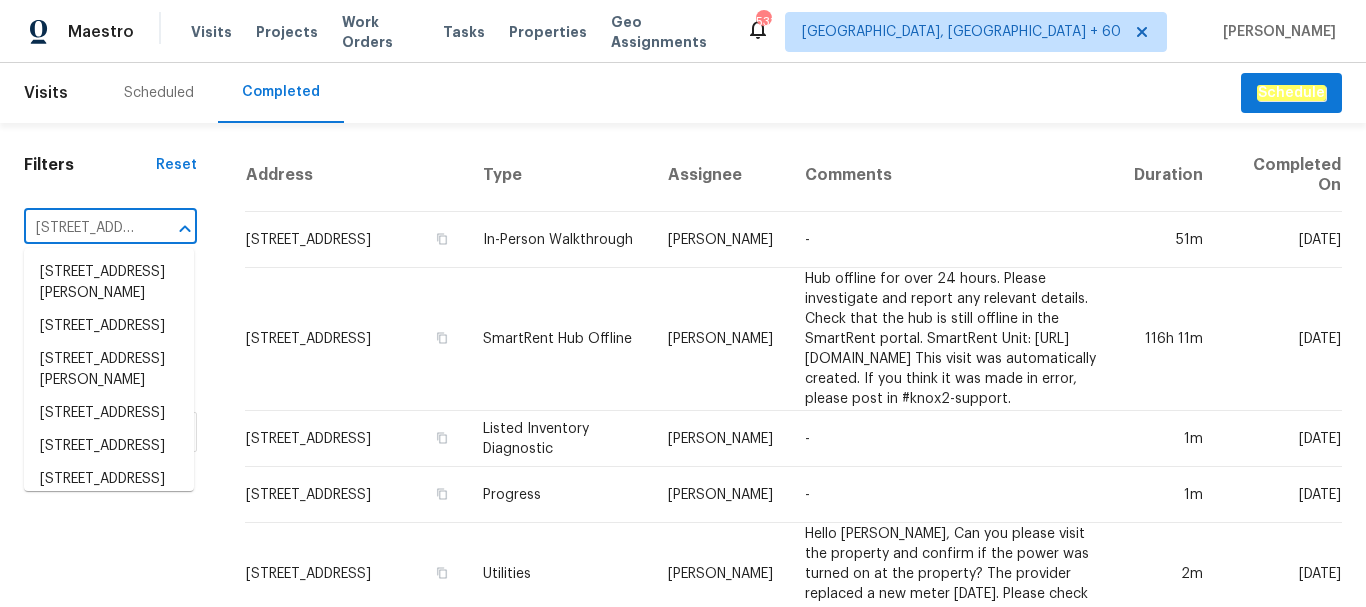 scroll, scrollTop: 0, scrollLeft: 145, axis: horizontal 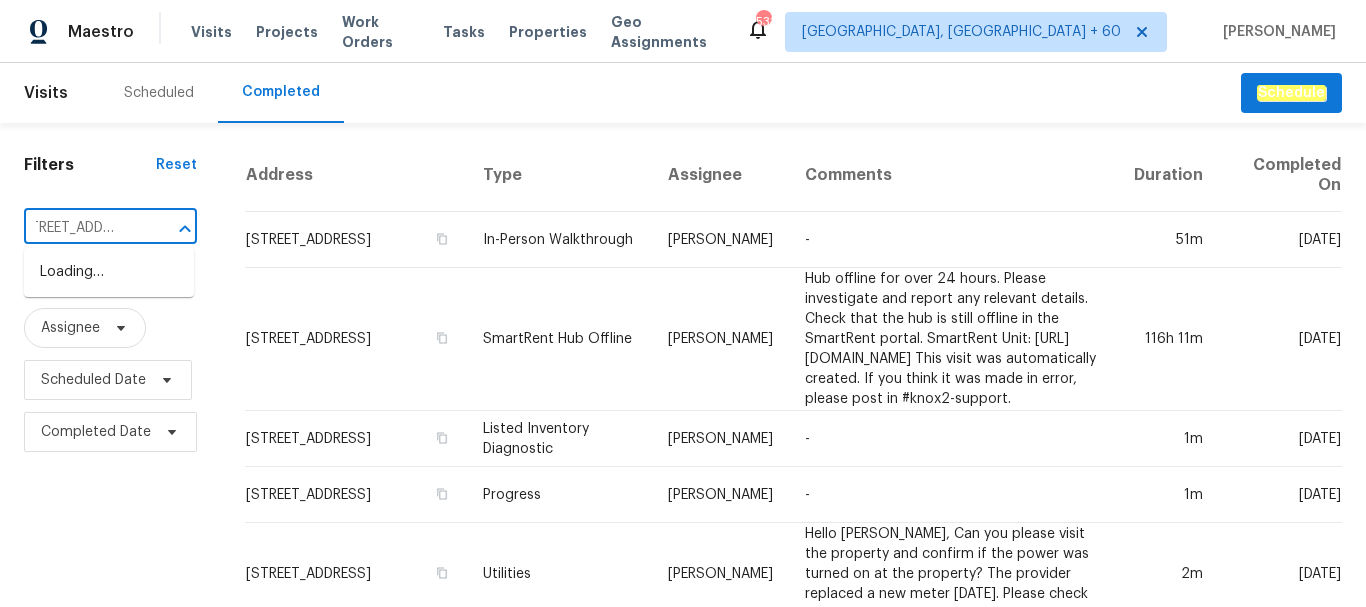 type on "[STREET_ADDRESS]" 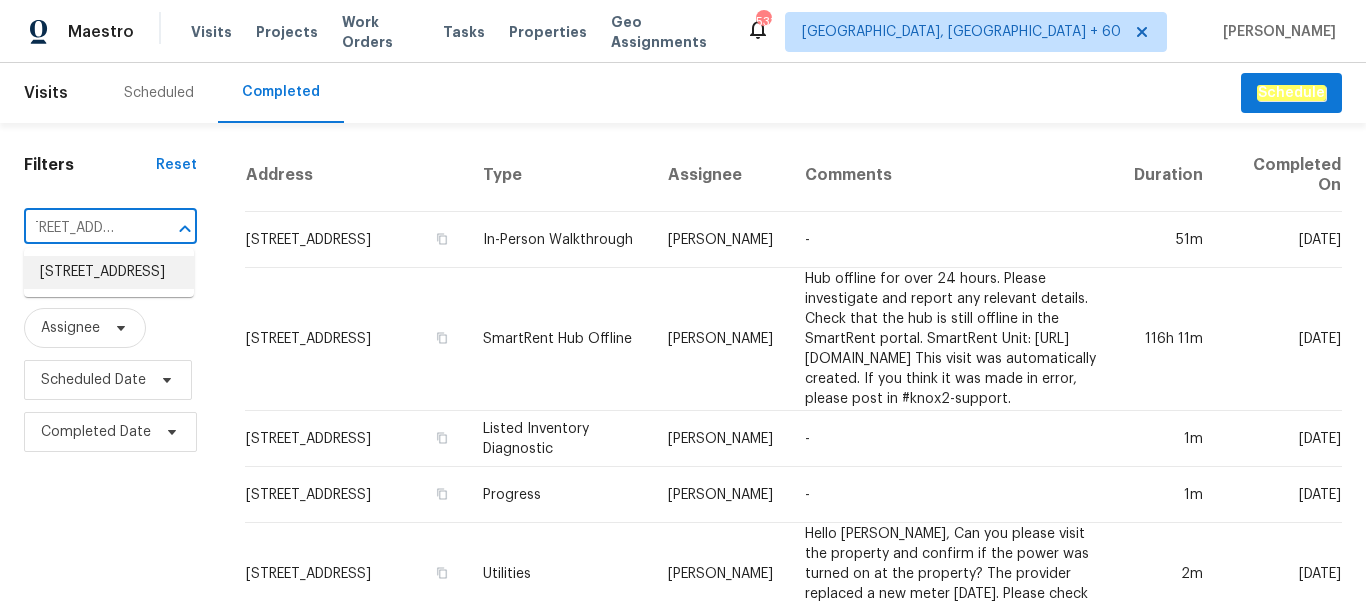 click on "[STREET_ADDRESS]" at bounding box center [109, 272] 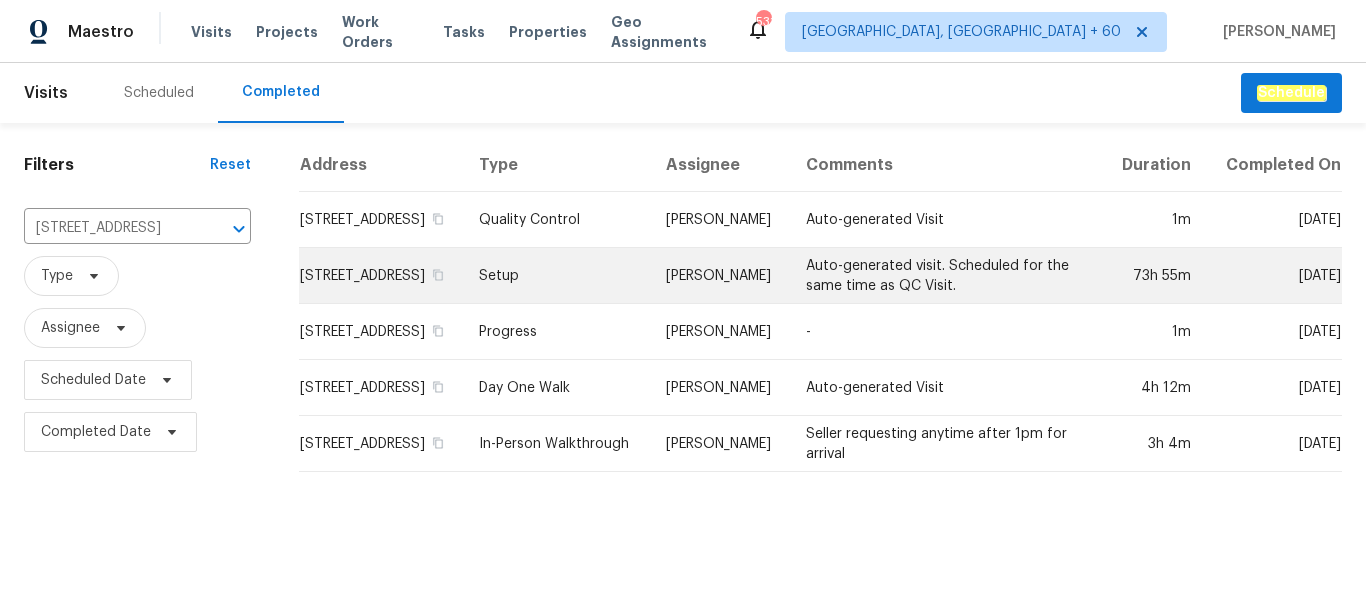 click on "Setup" at bounding box center (556, 276) 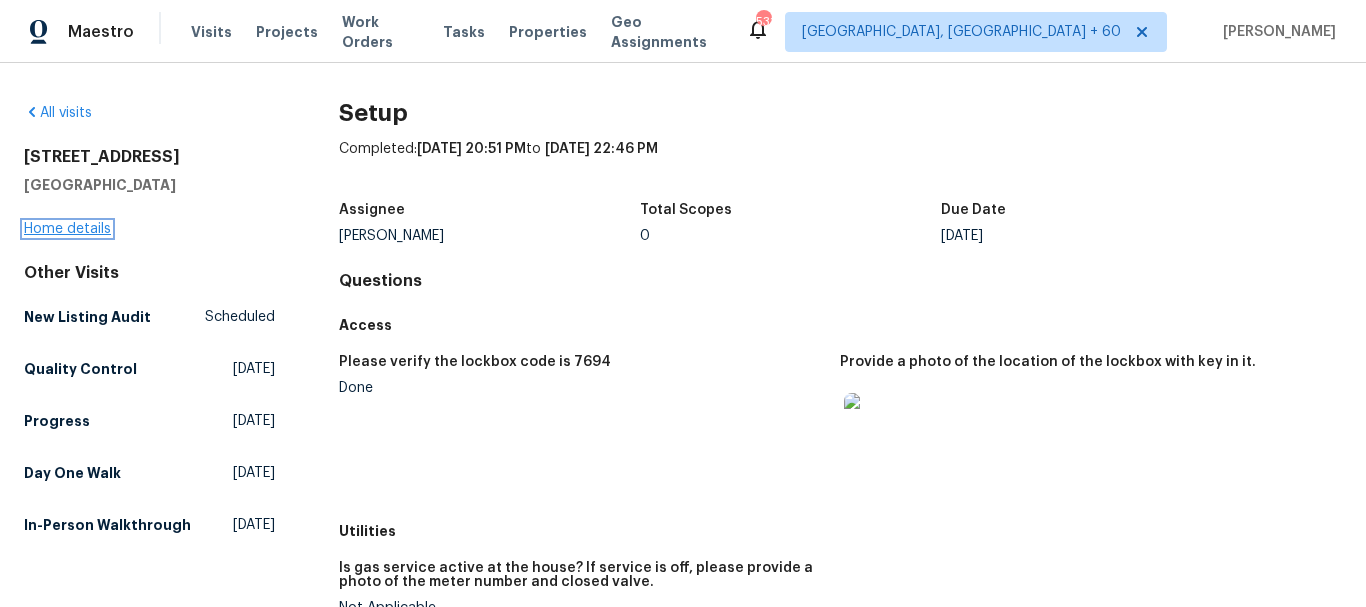 click on "Home details" at bounding box center (67, 229) 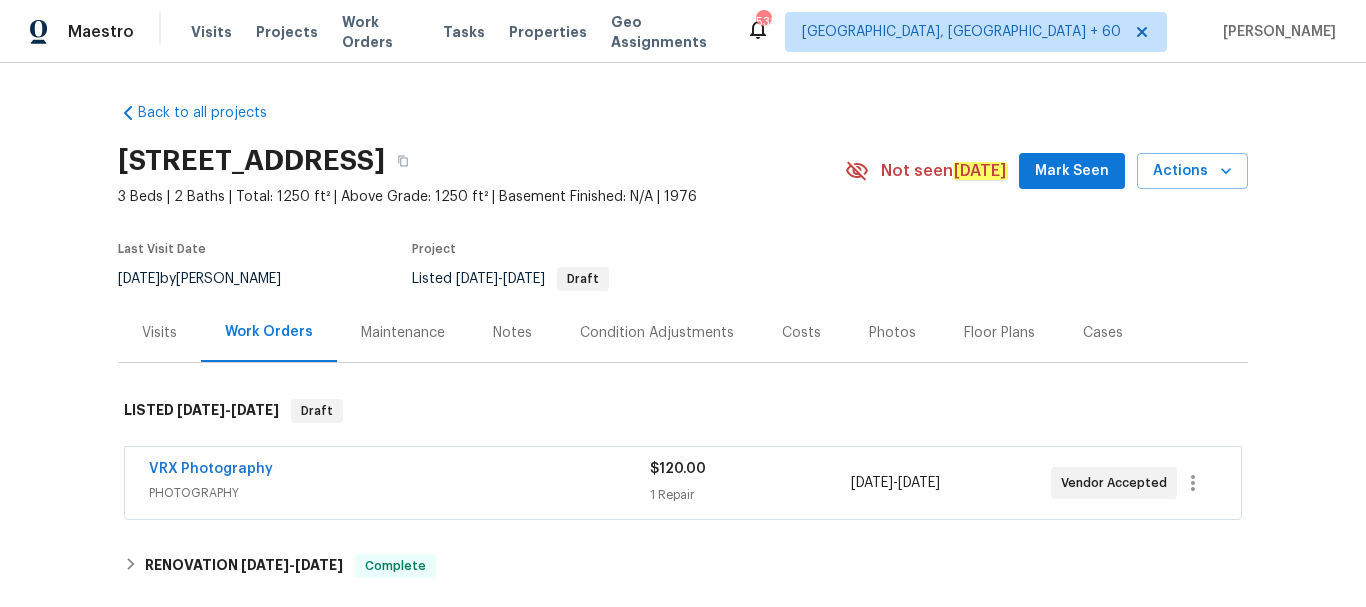 click on "Photos" at bounding box center (892, 333) 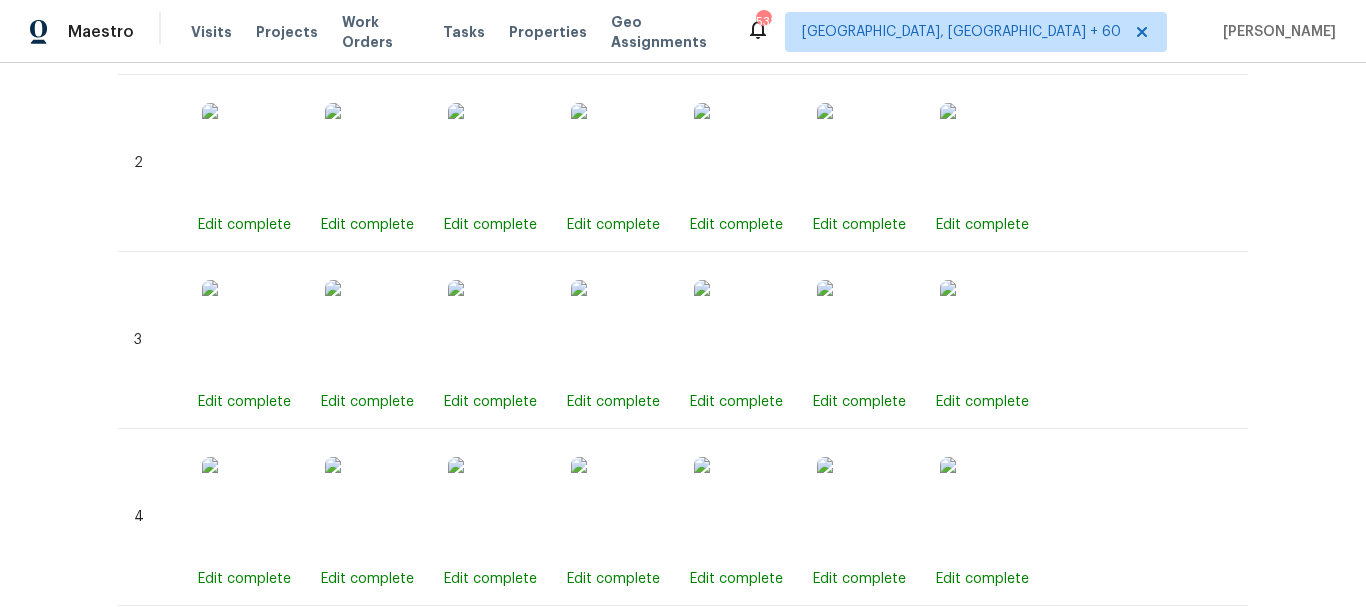 scroll, scrollTop: 1300, scrollLeft: 0, axis: vertical 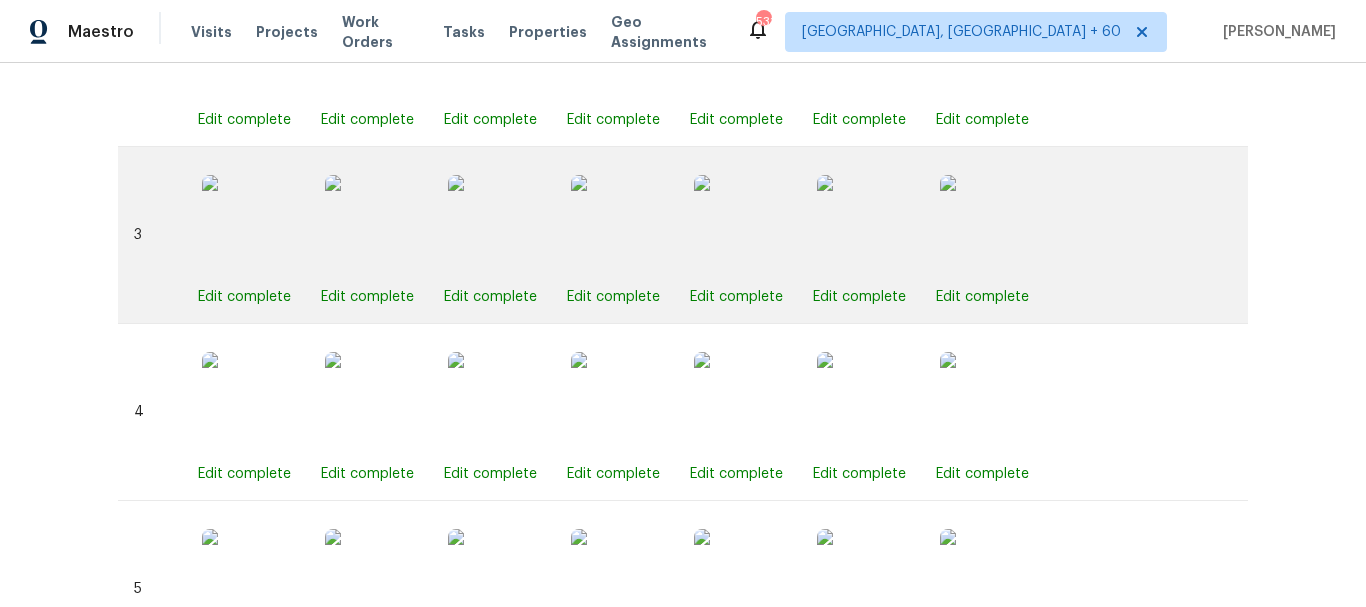click at bounding box center (621, 225) 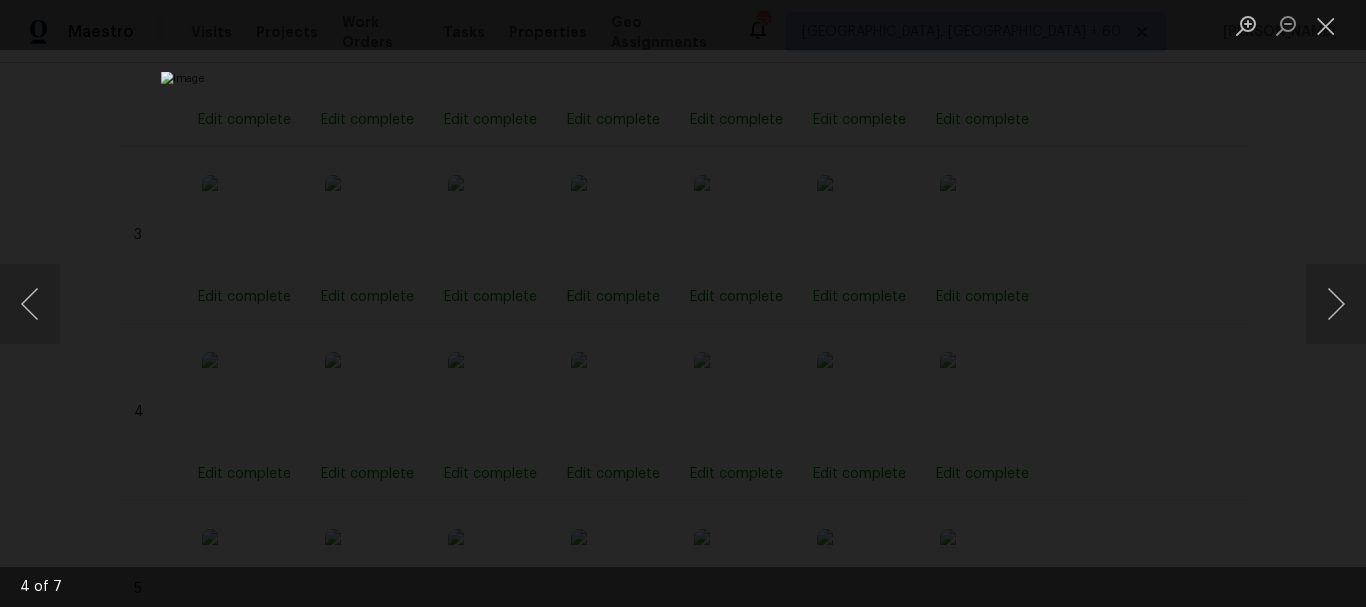 click at bounding box center [683, 304] 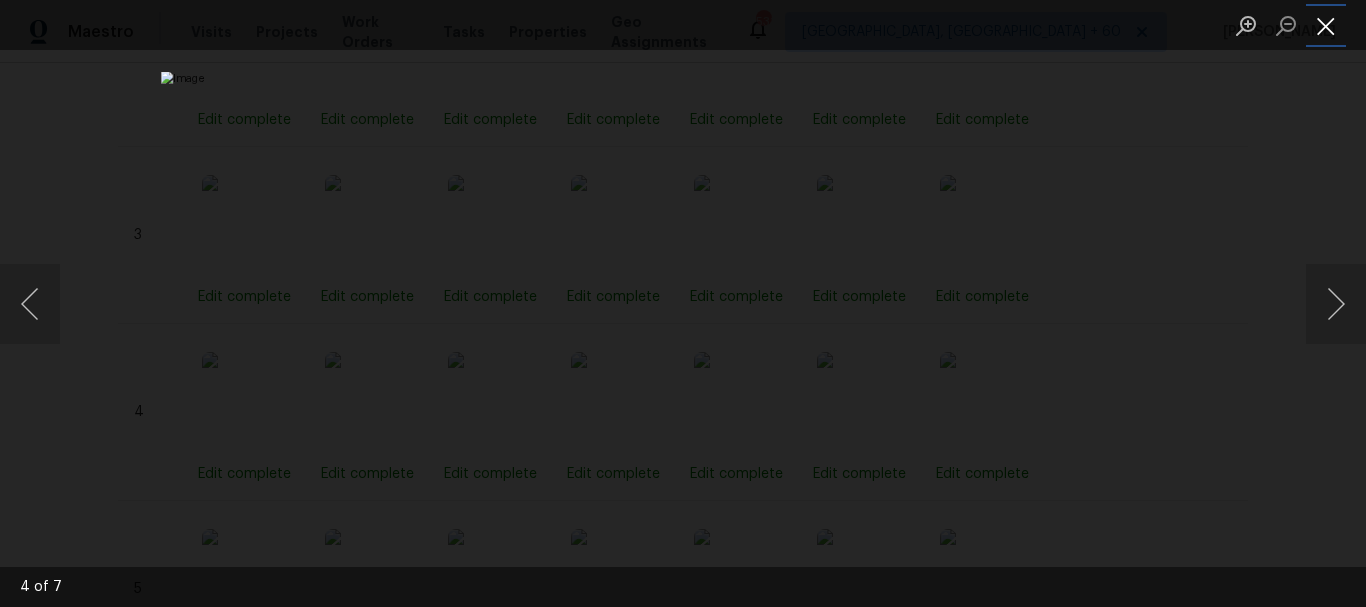 click at bounding box center [1326, 25] 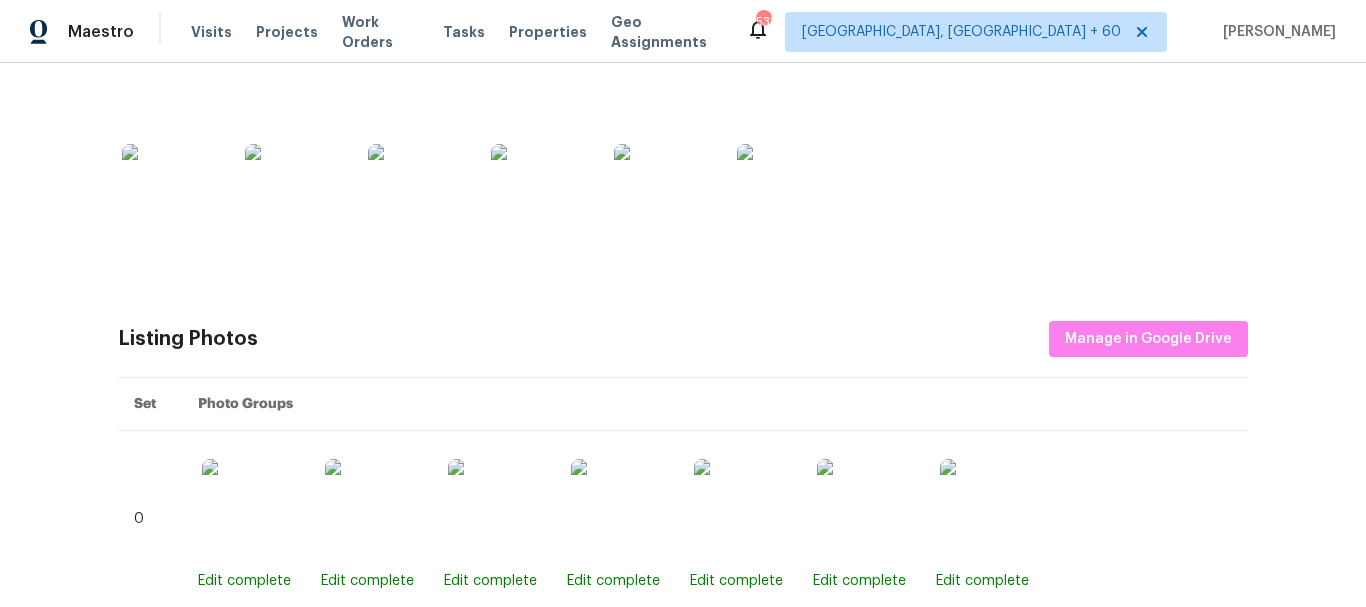 scroll, scrollTop: 500, scrollLeft: 0, axis: vertical 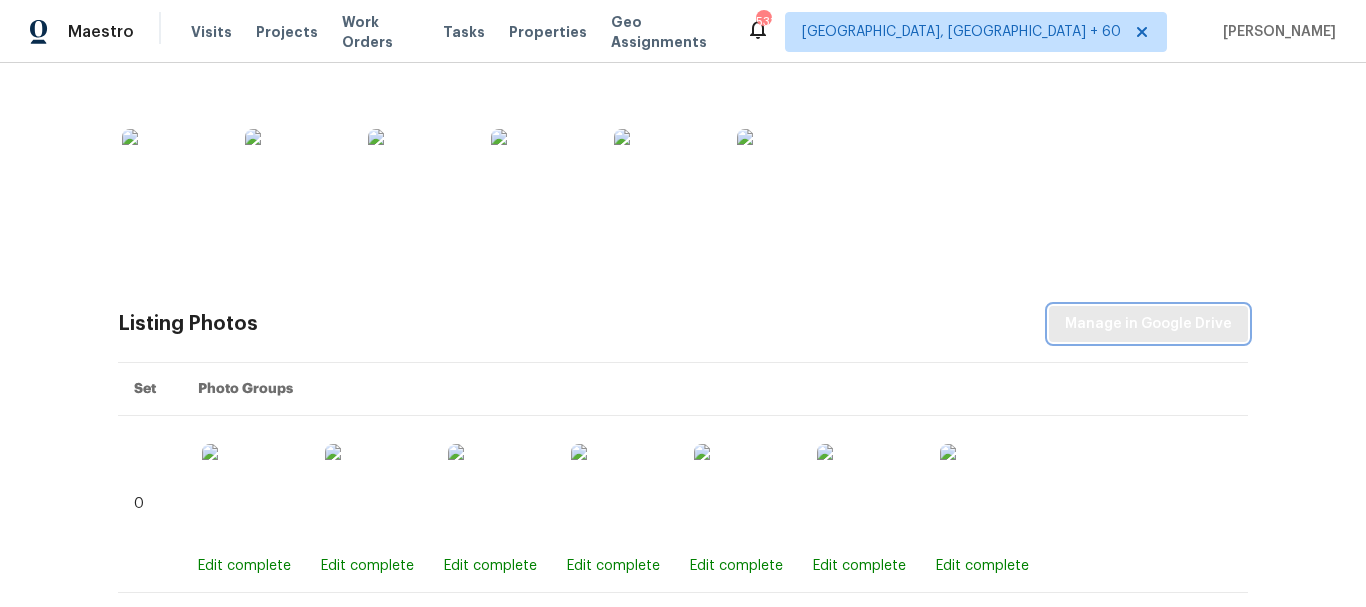 click on "Manage in Google Drive" at bounding box center [1148, 324] 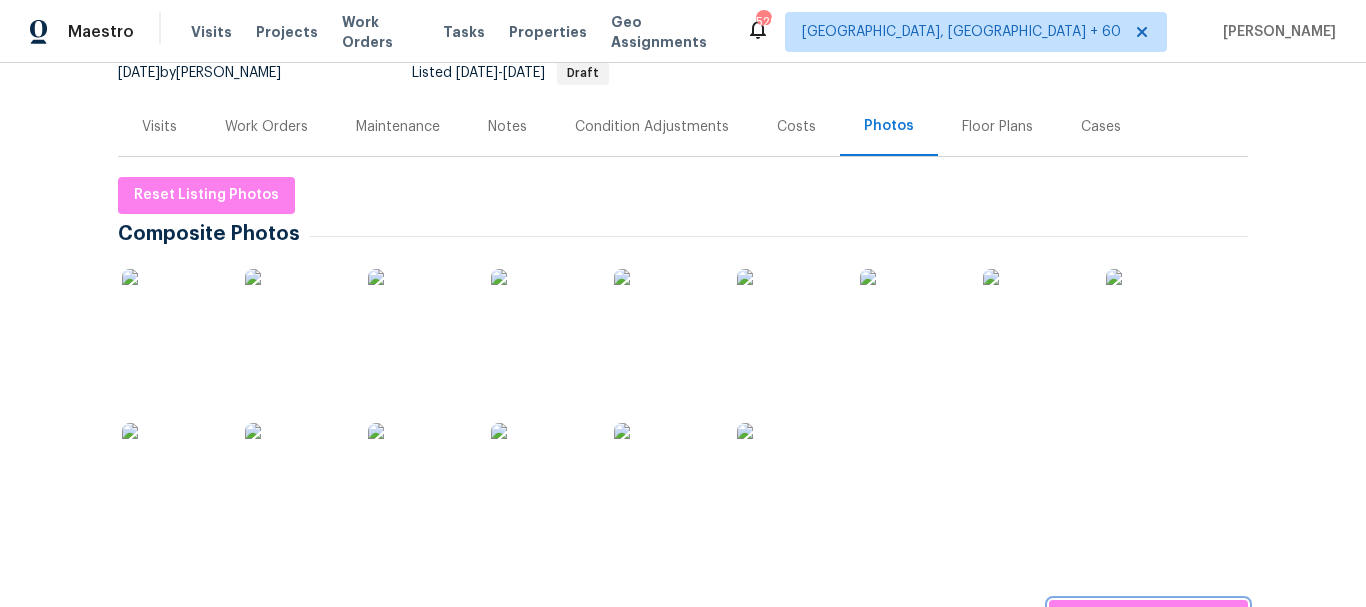scroll, scrollTop: 0, scrollLeft: 0, axis: both 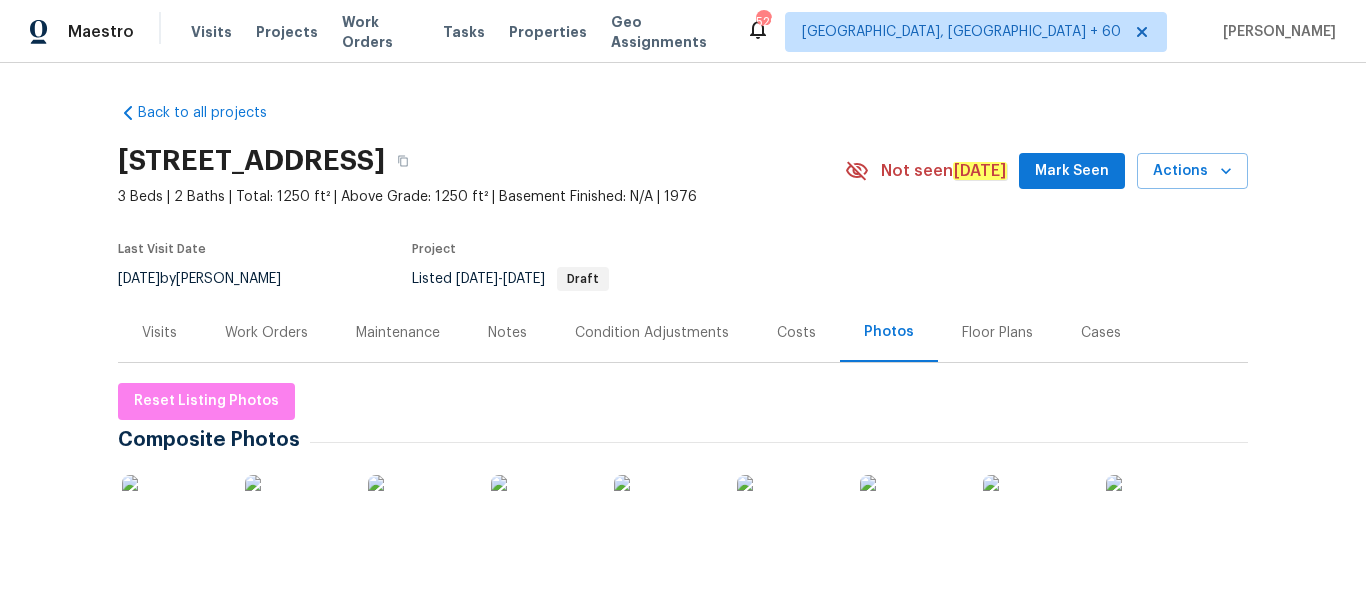 click on "Visits Projects Work Orders Tasks Properties Geo Assignments" at bounding box center [468, 32] 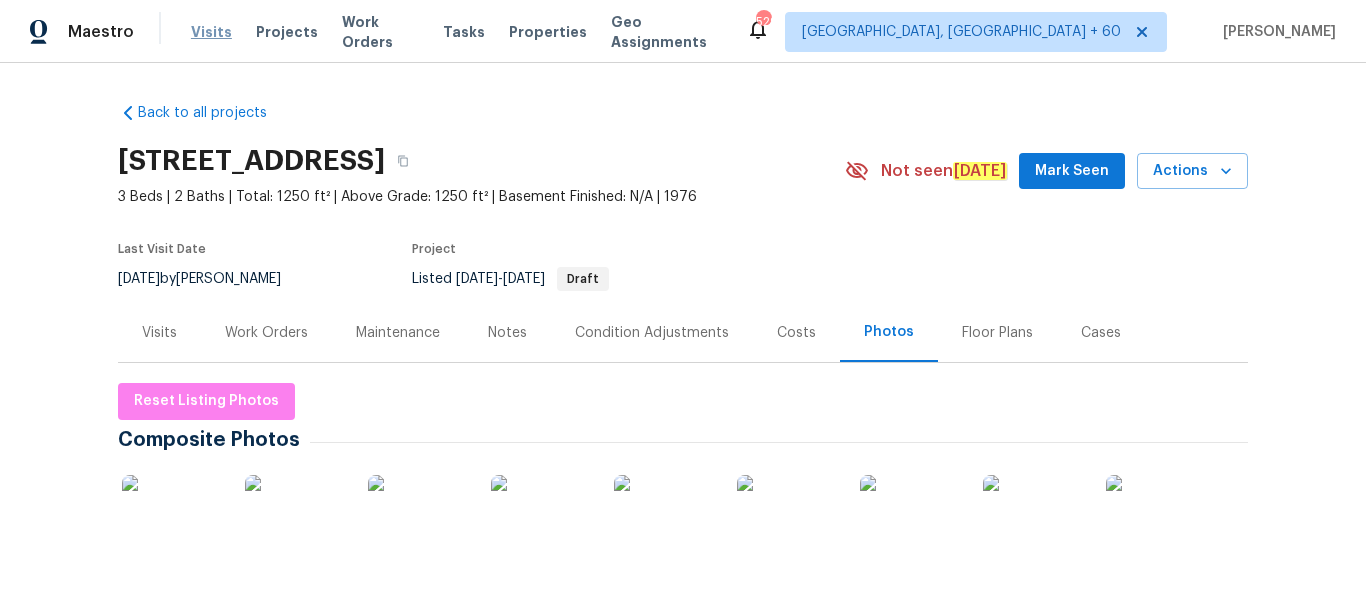 click on "Visits" at bounding box center [211, 32] 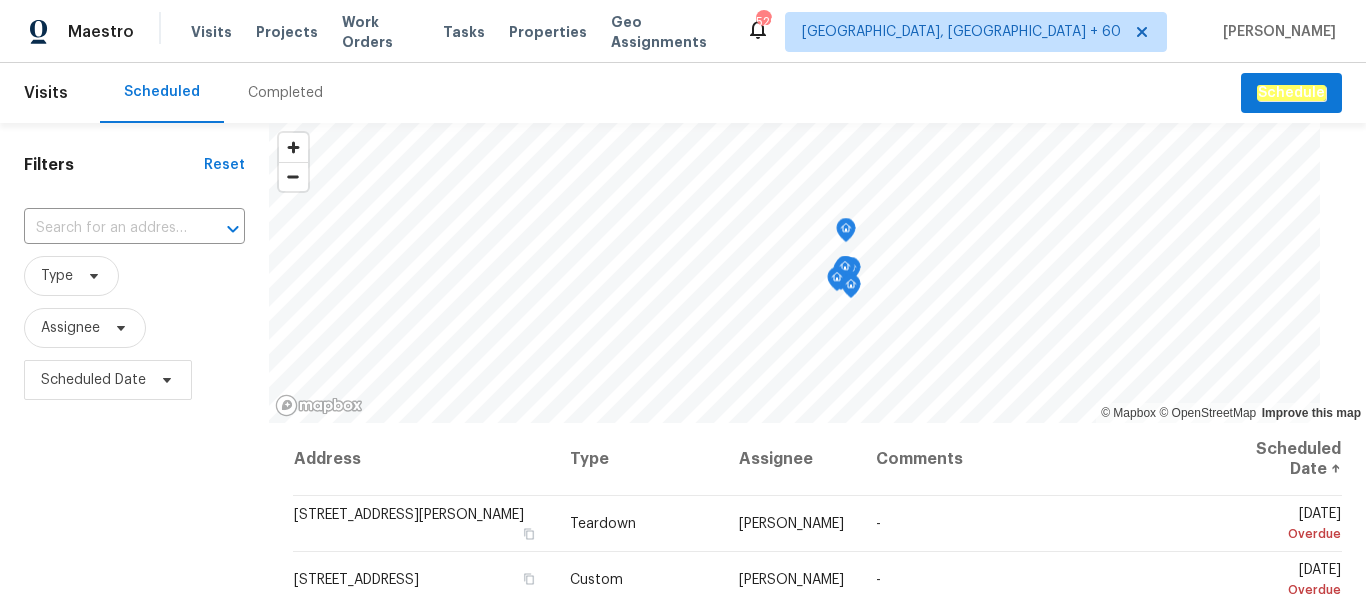 click on "Completed" at bounding box center (285, 93) 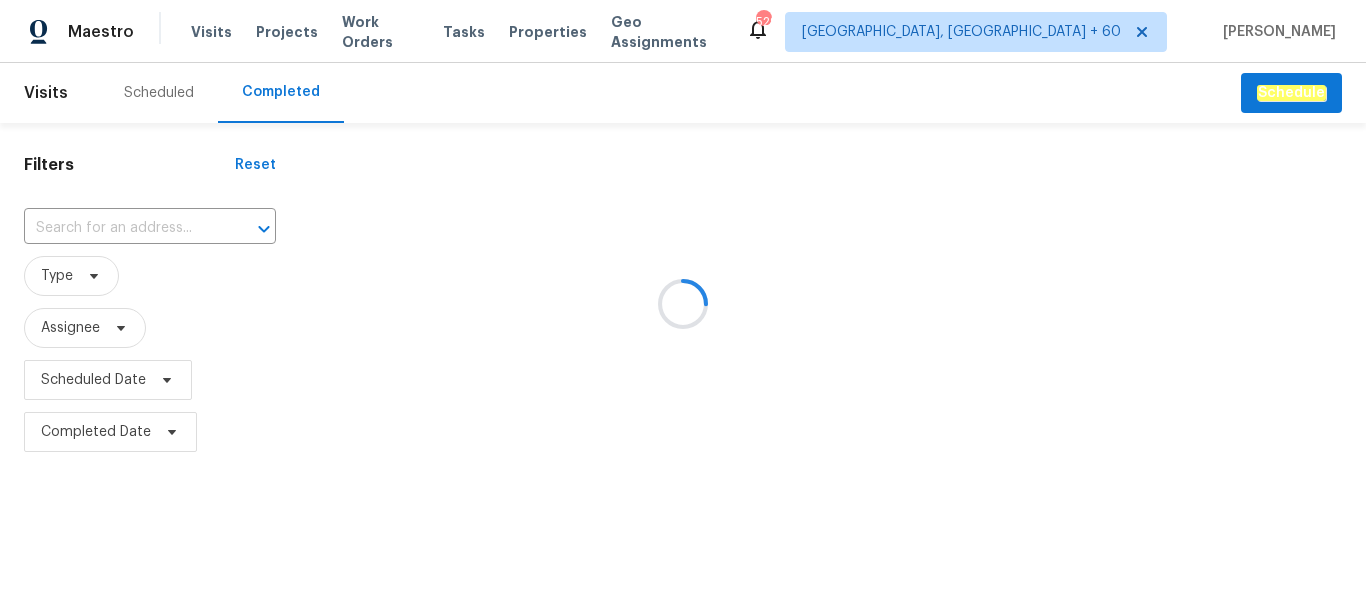 click at bounding box center [683, 303] 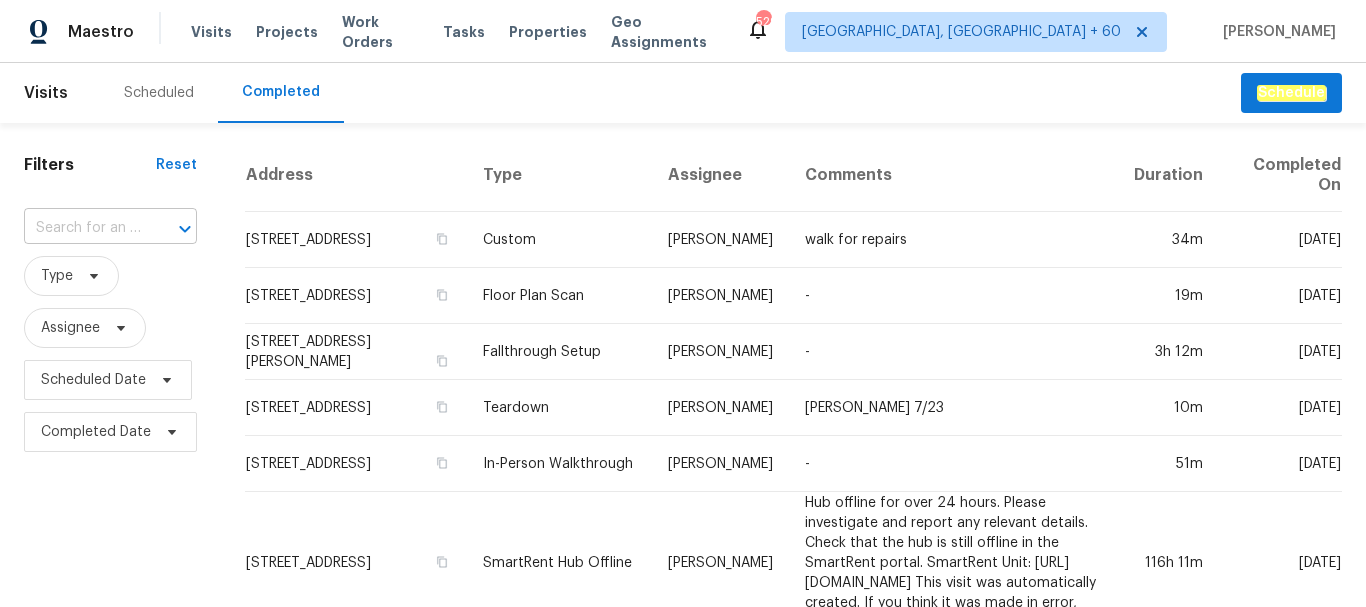 click at bounding box center [171, 229] 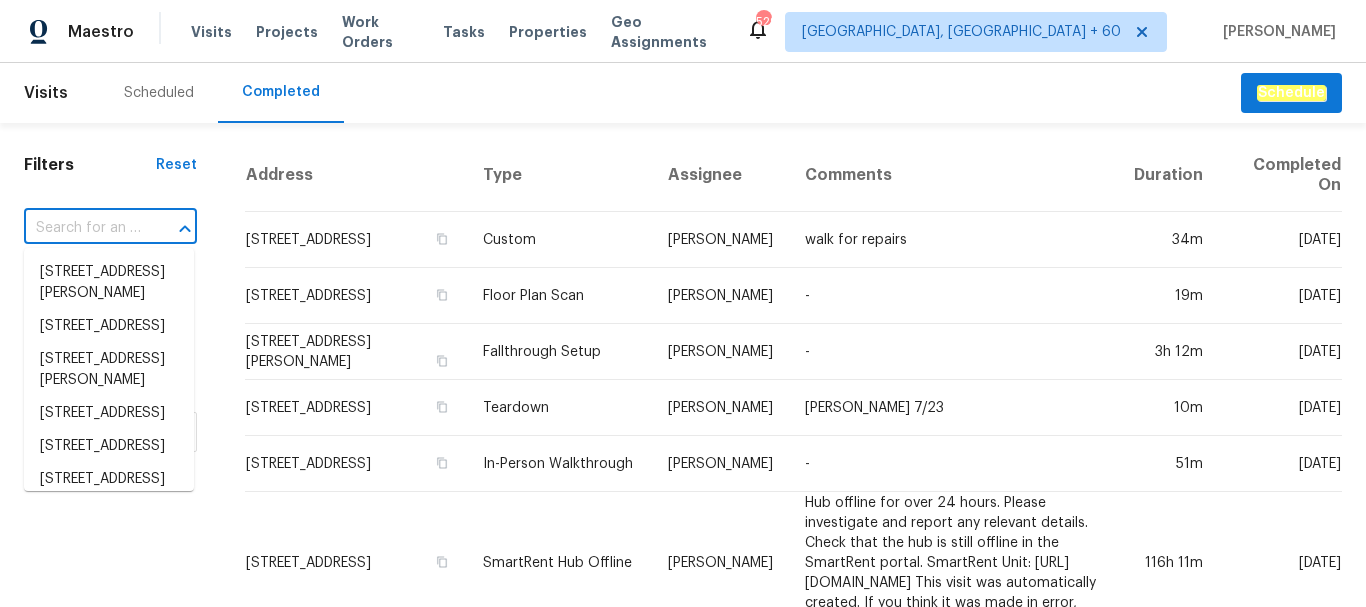 paste on "[STREET_ADDRESS]" 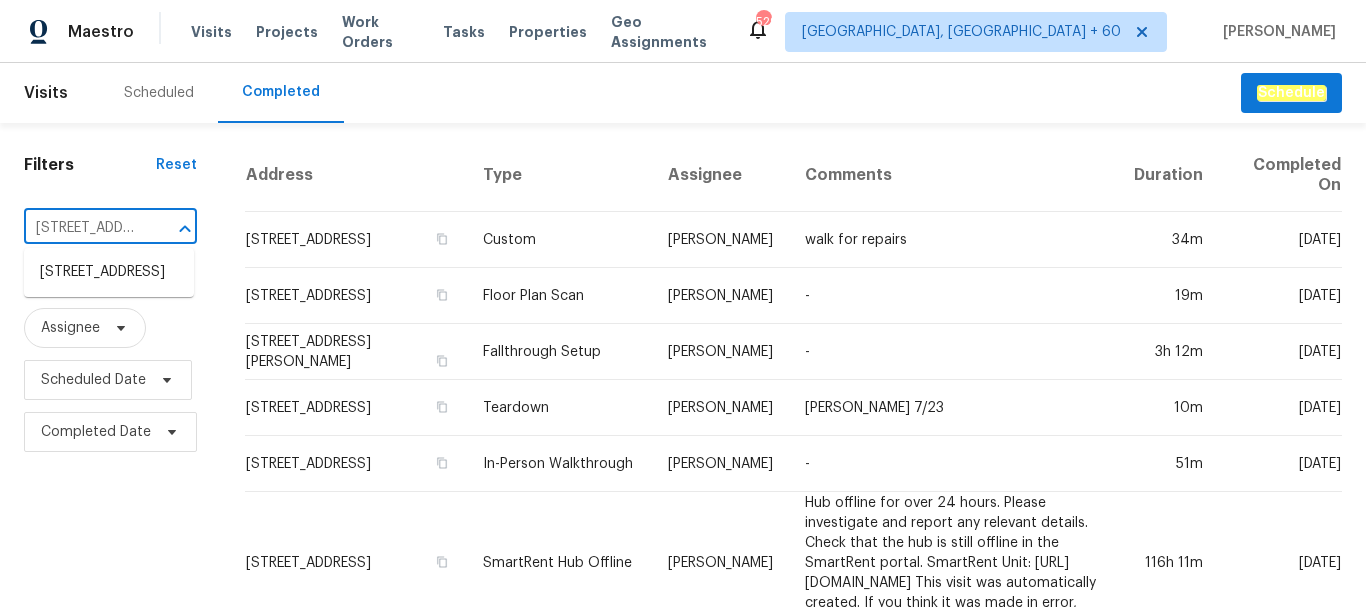 scroll, scrollTop: 0, scrollLeft: 145, axis: horizontal 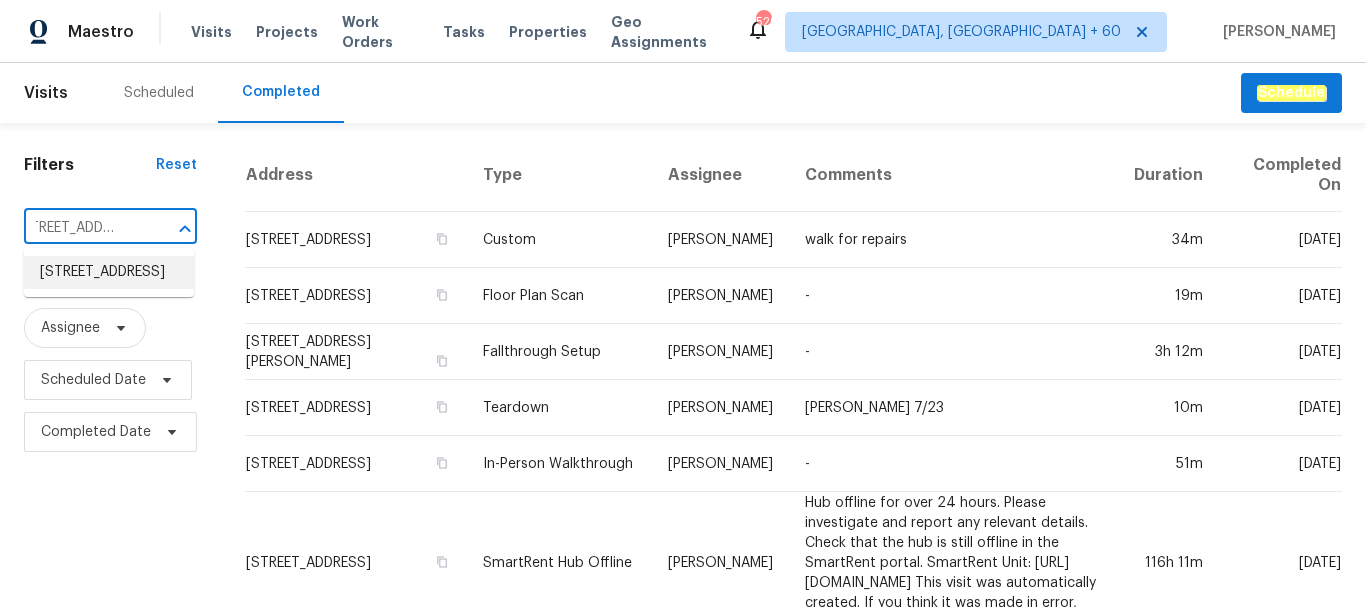 click on "[STREET_ADDRESS]" at bounding box center [109, 272] 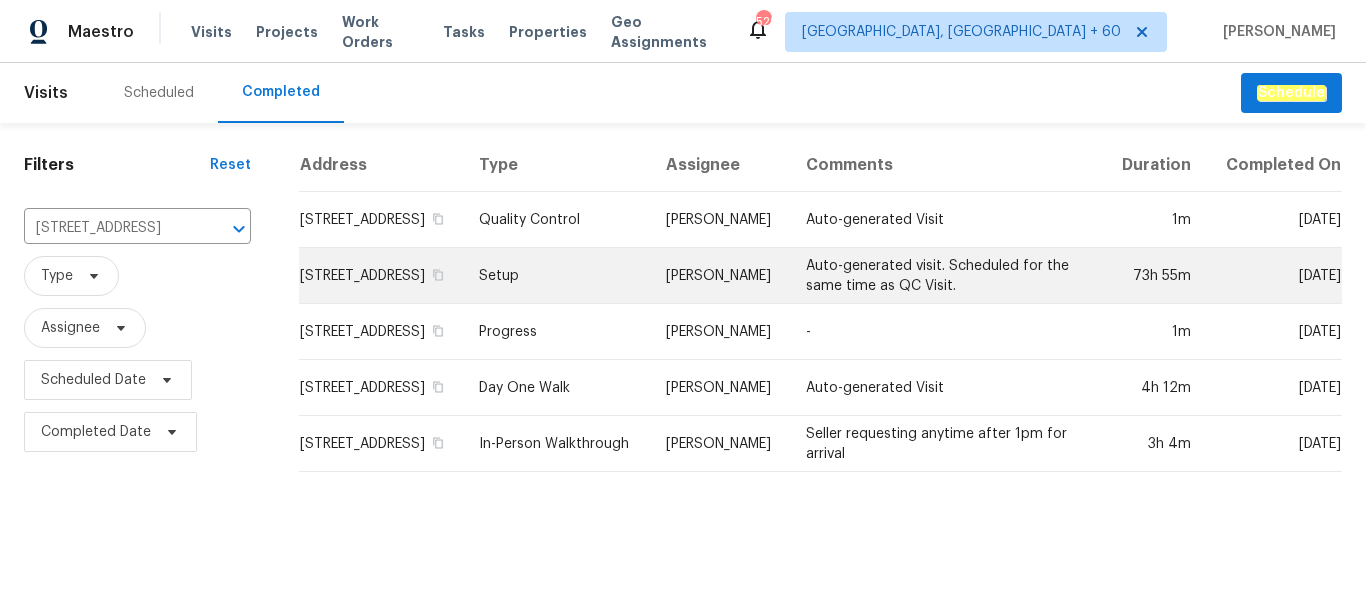 click on "[STREET_ADDRESS]" at bounding box center [381, 276] 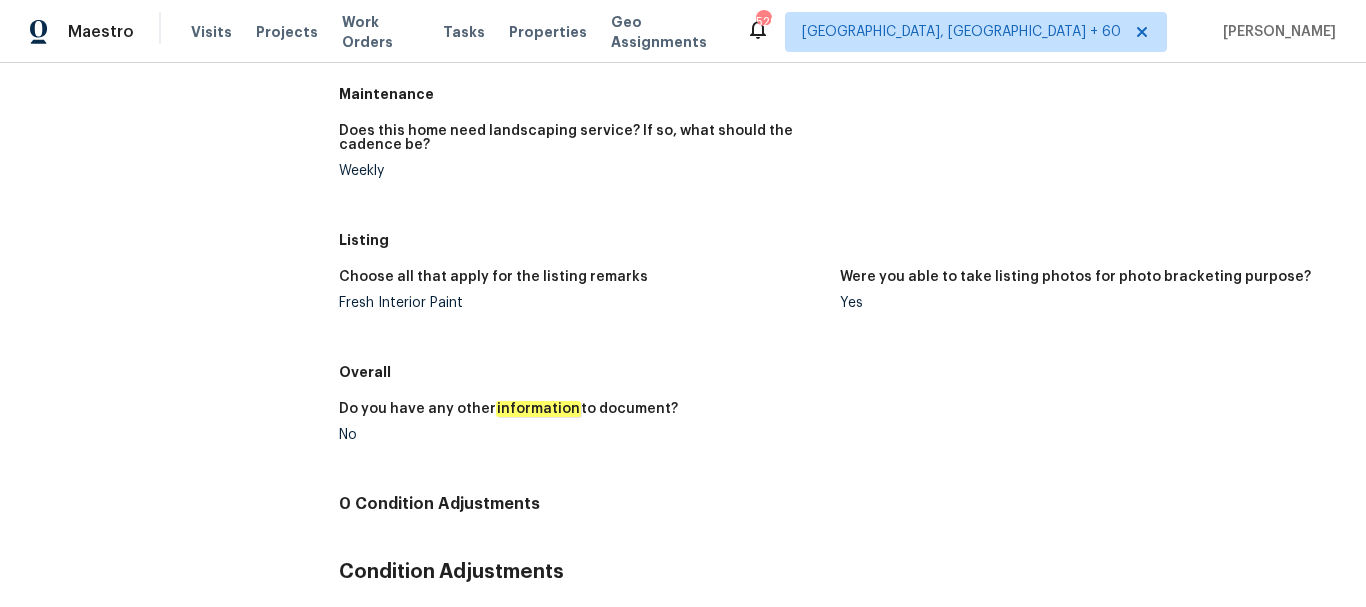 scroll, scrollTop: 600, scrollLeft: 0, axis: vertical 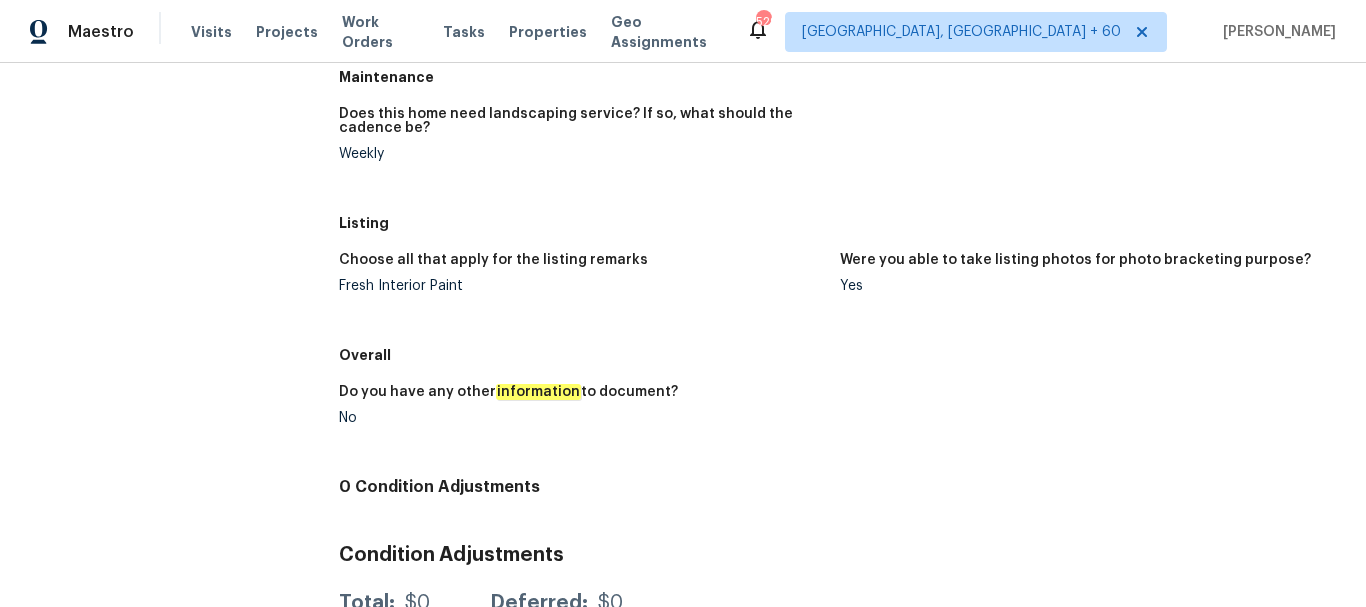 click on "Fresh Interior Paint" at bounding box center (582, 286) 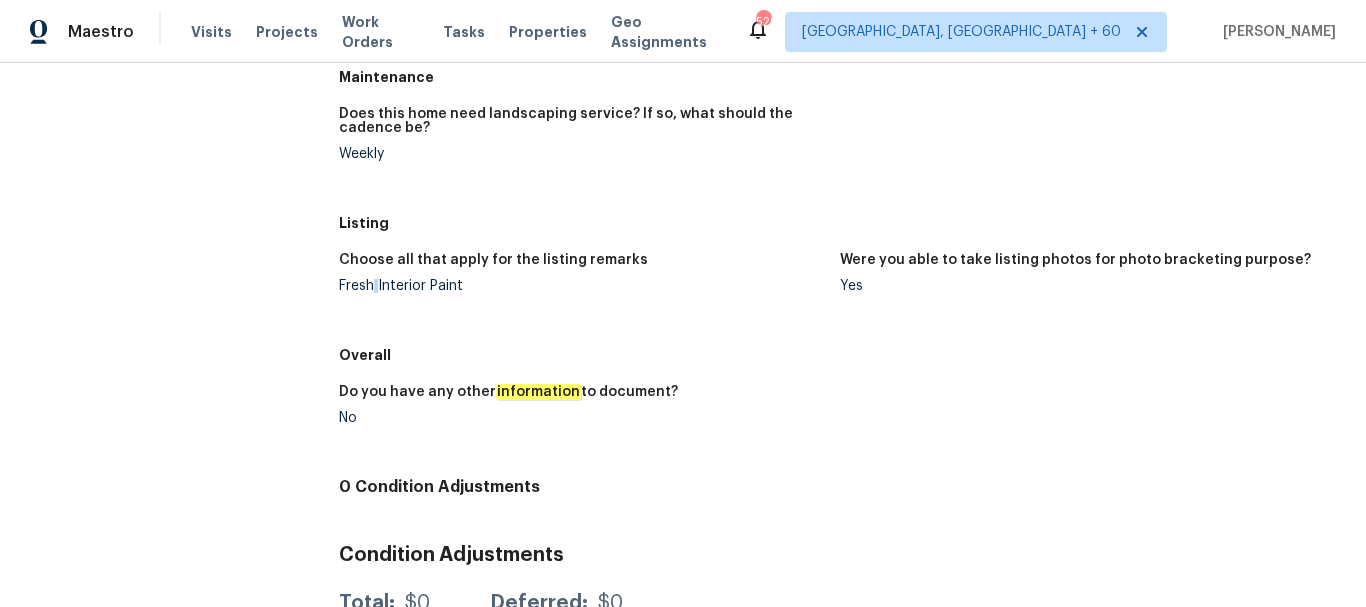 click on "Fresh Interior Paint" at bounding box center (582, 286) 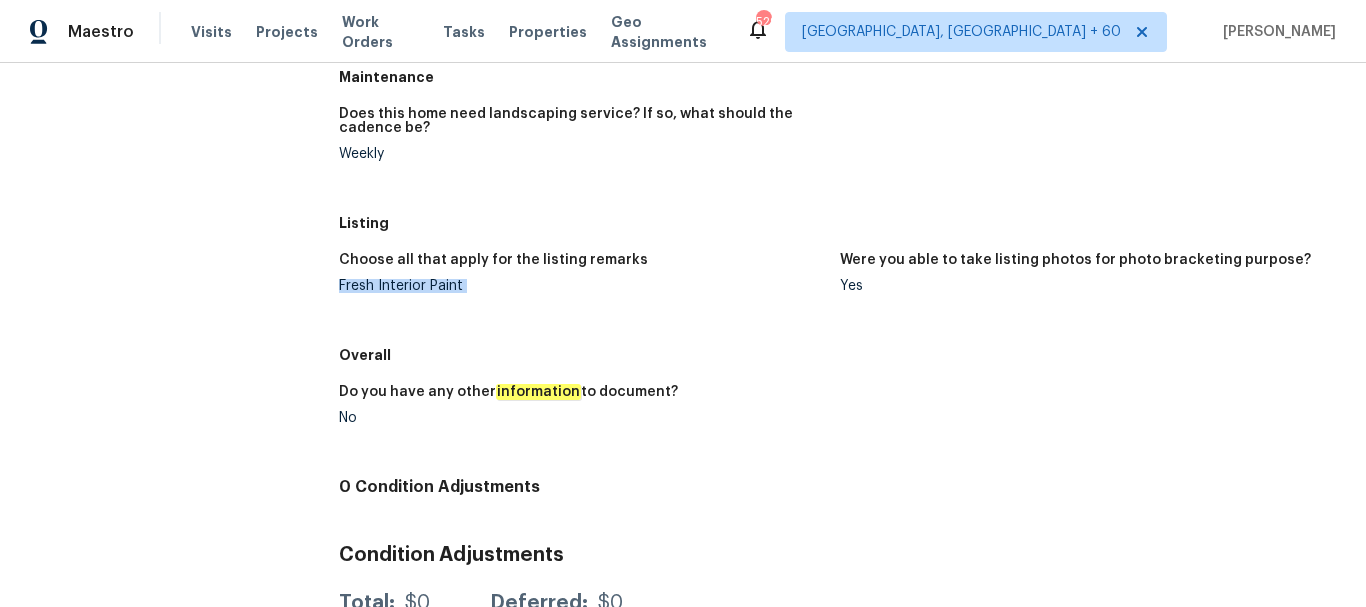 click on "Fresh Interior Paint" at bounding box center [582, 286] 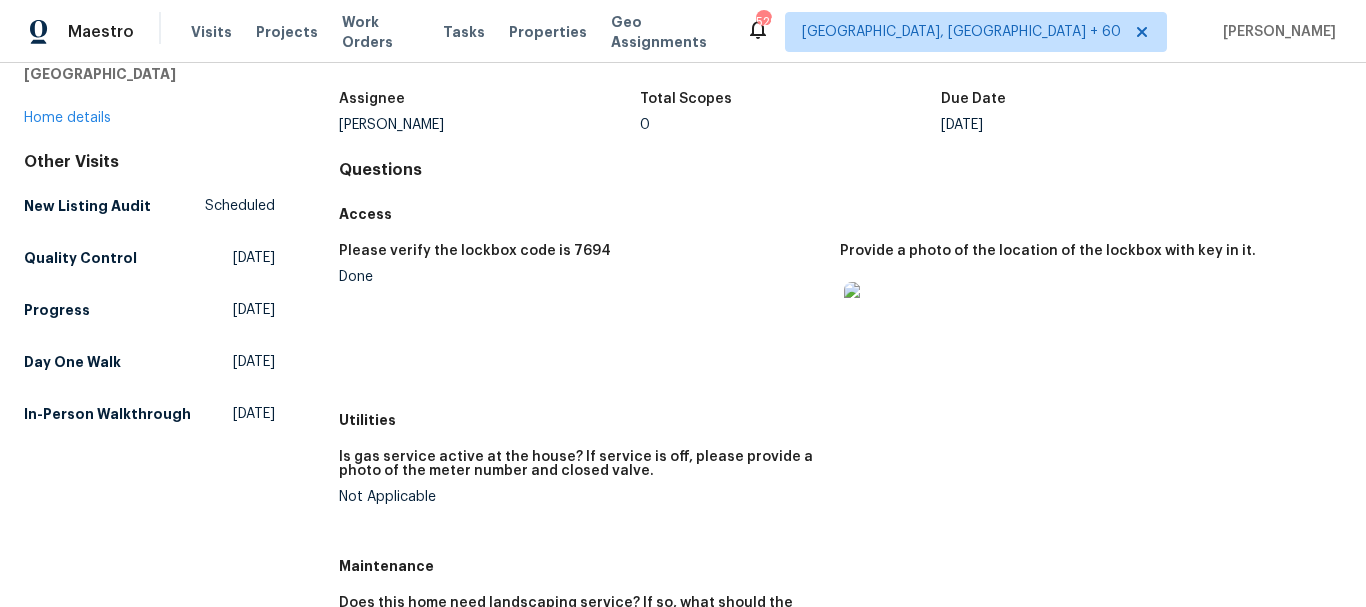 scroll, scrollTop: 0, scrollLeft: 0, axis: both 